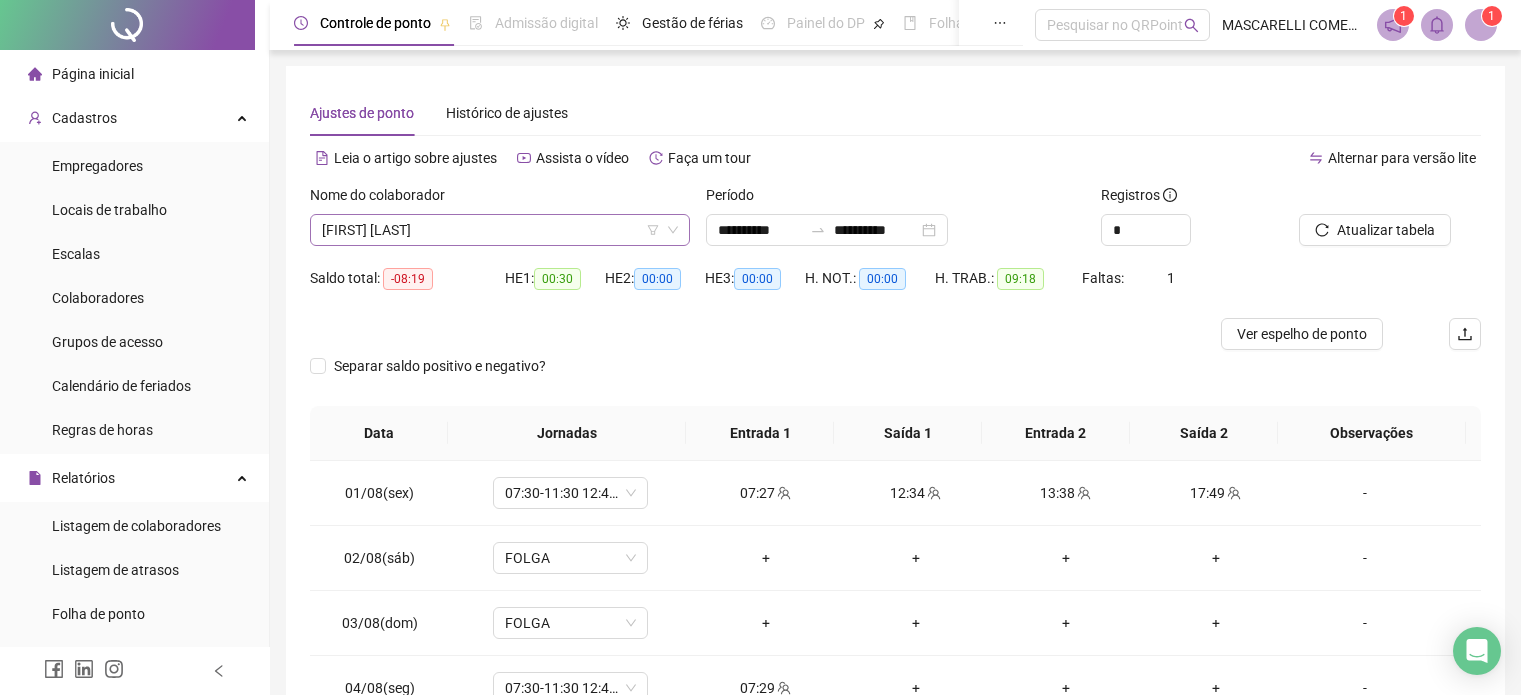 scroll, scrollTop: 42, scrollLeft: 0, axis: vertical 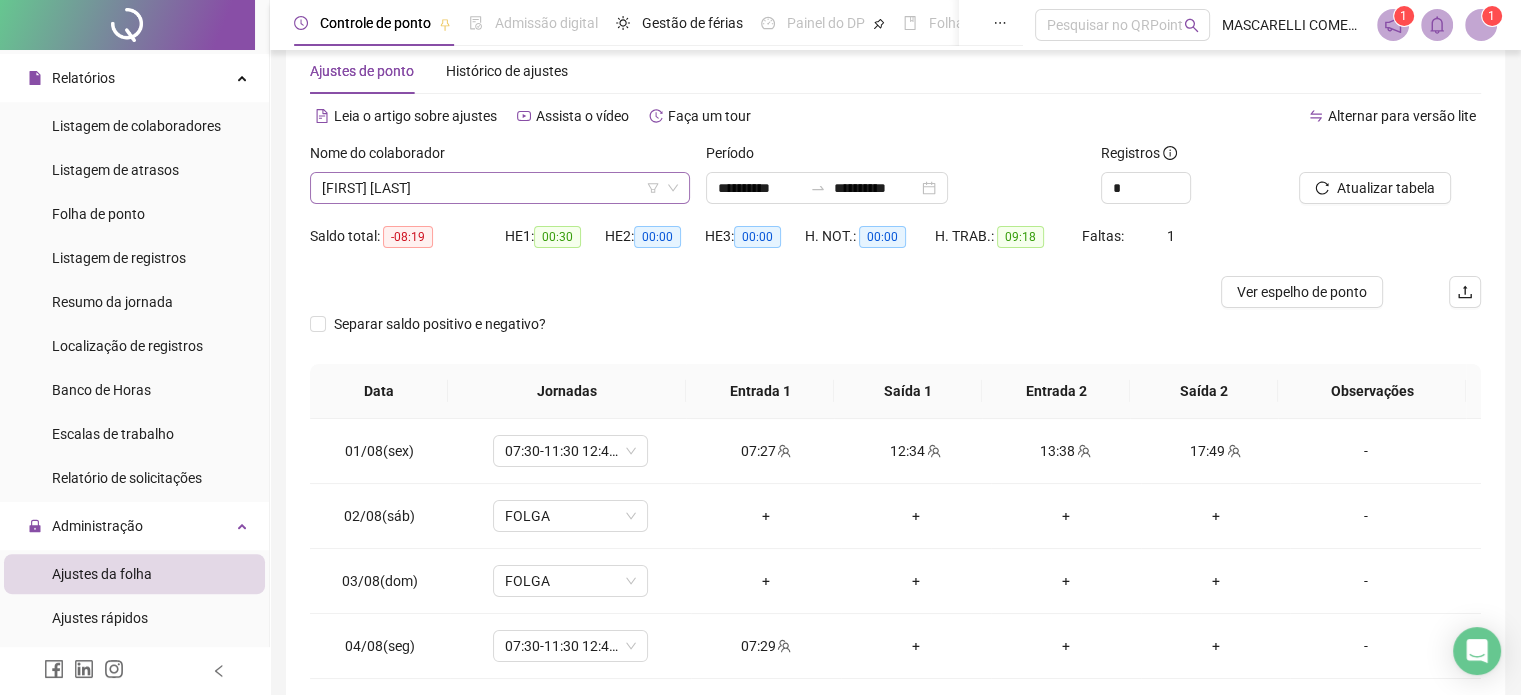 click on "[FIRST] [LAST]" at bounding box center (500, 188) 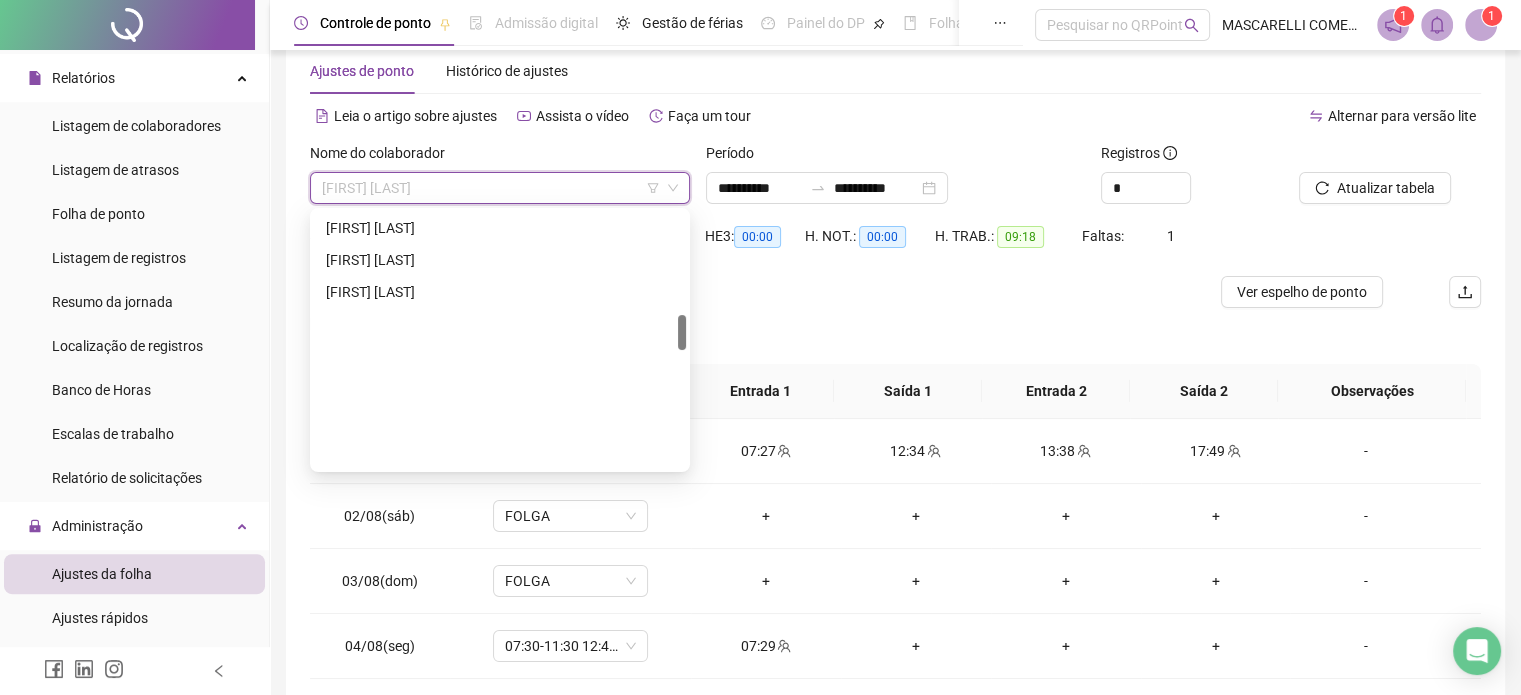 scroll, scrollTop: 728, scrollLeft: 0, axis: vertical 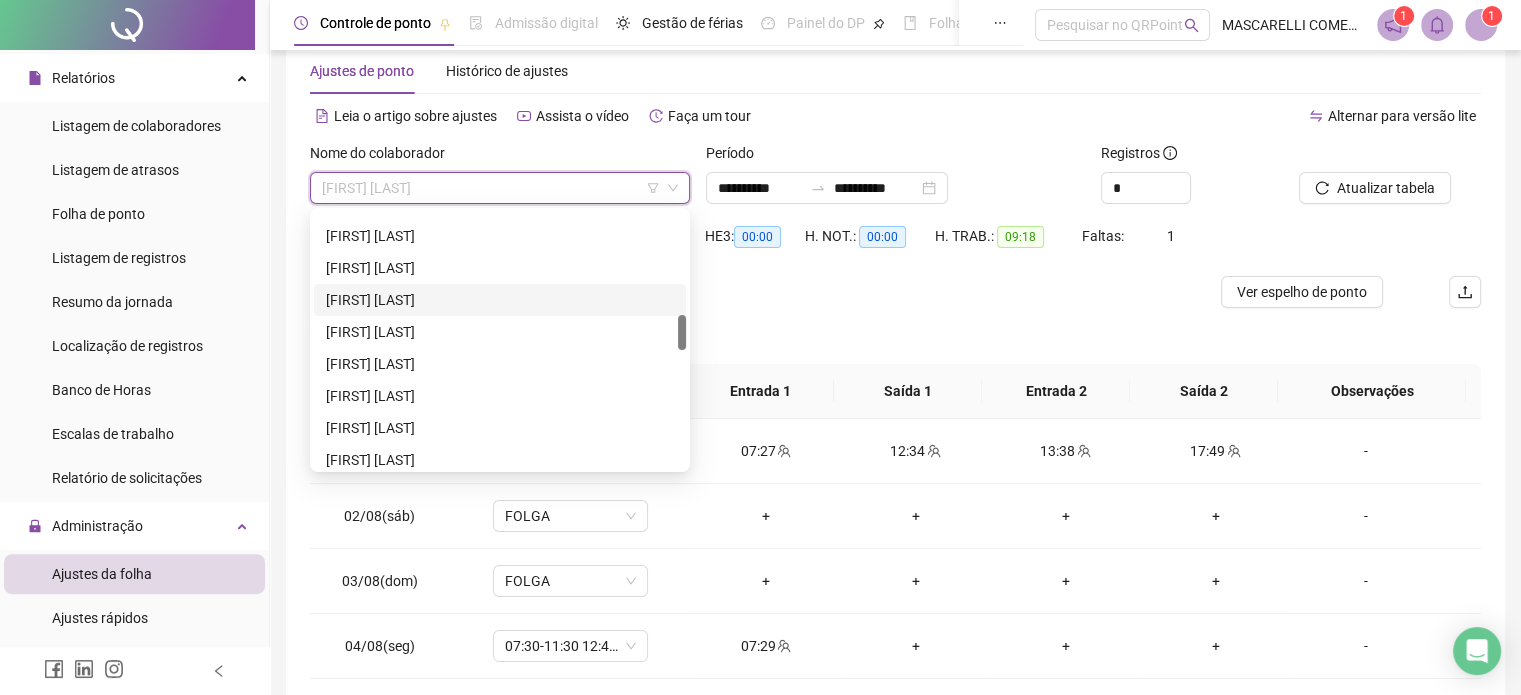 click on "[FIRST] [LAST]" at bounding box center (500, 300) 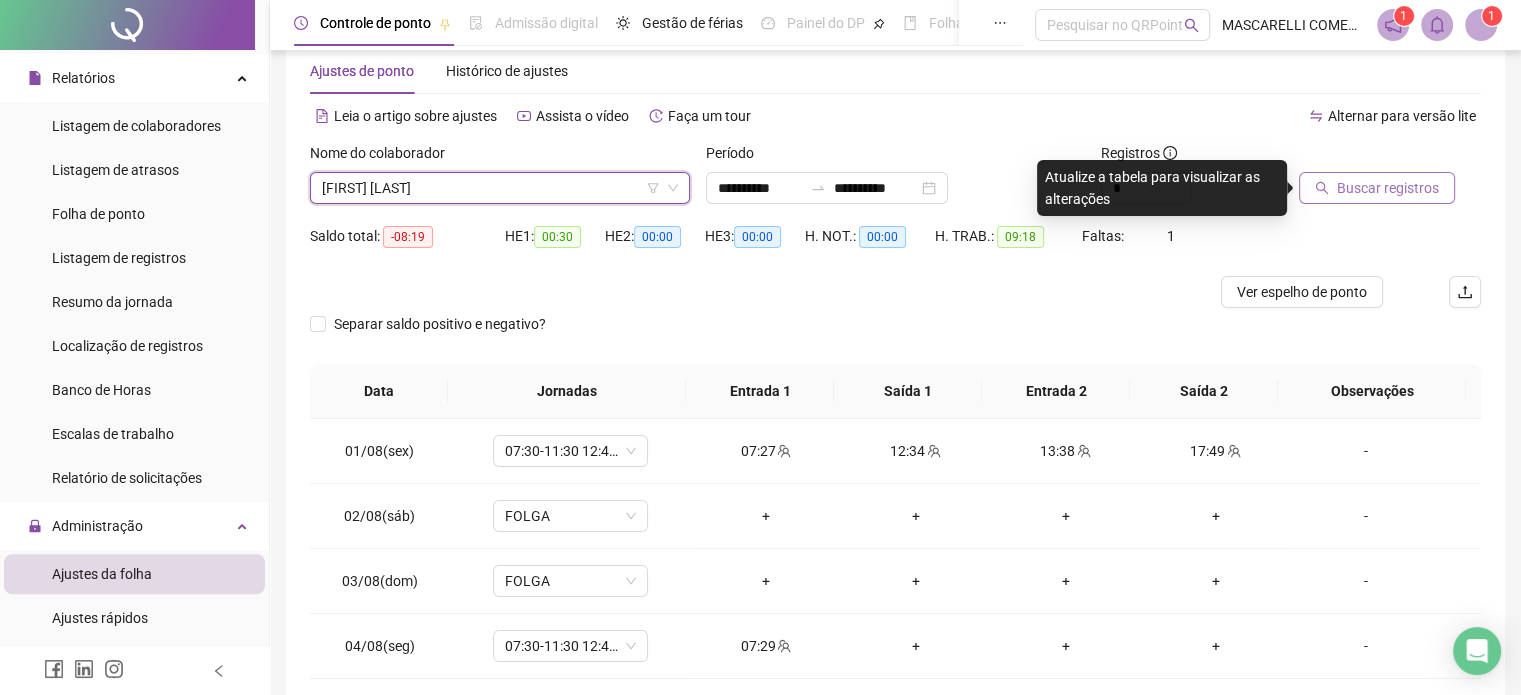 click on "Buscar registros" at bounding box center [1388, 188] 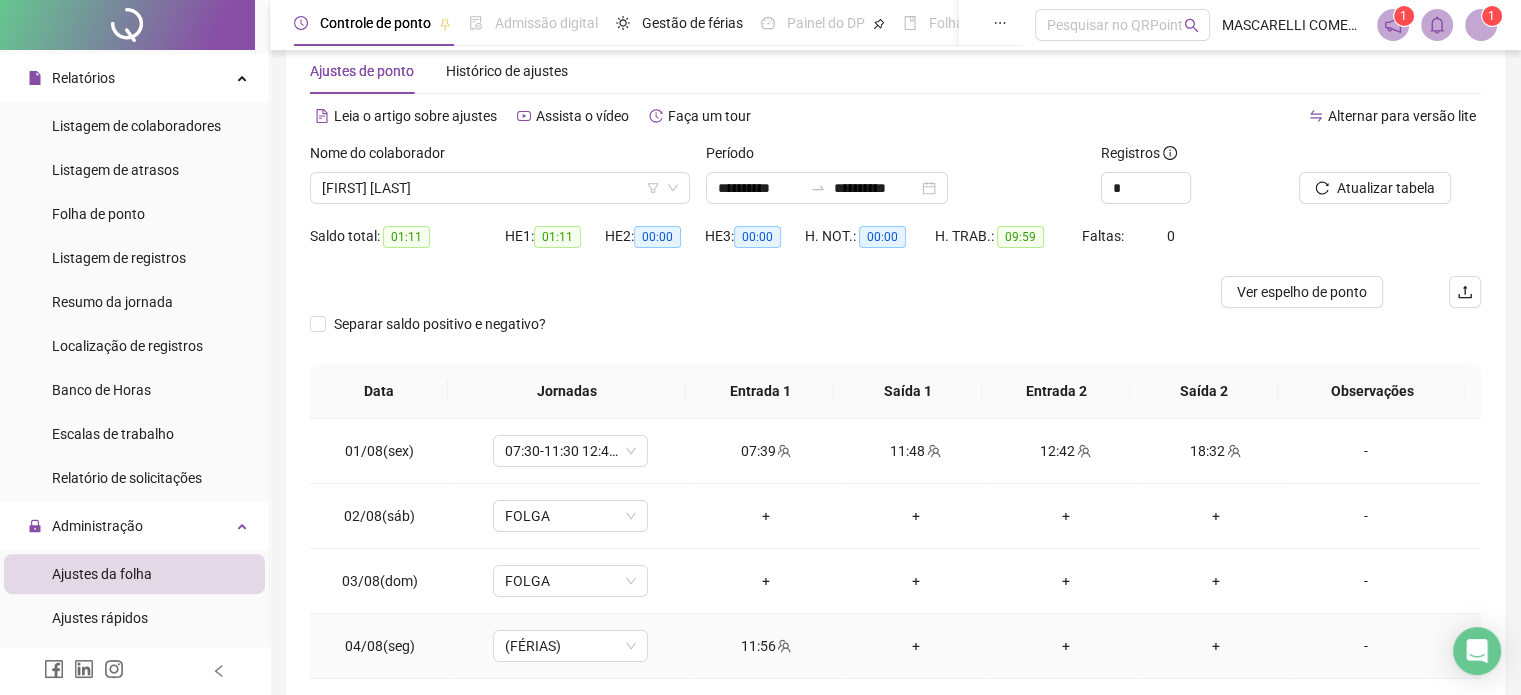 click on "11:56" at bounding box center [766, 646] 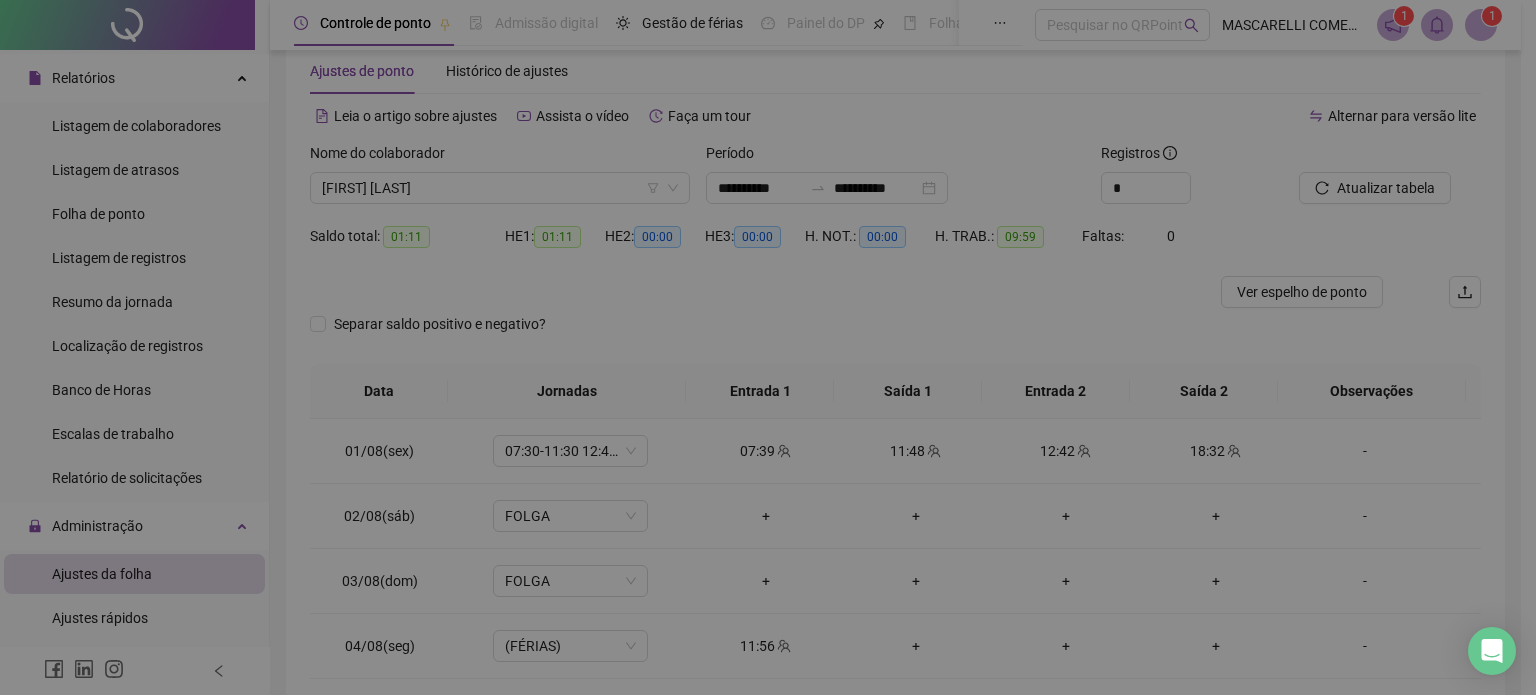 type on "**********" 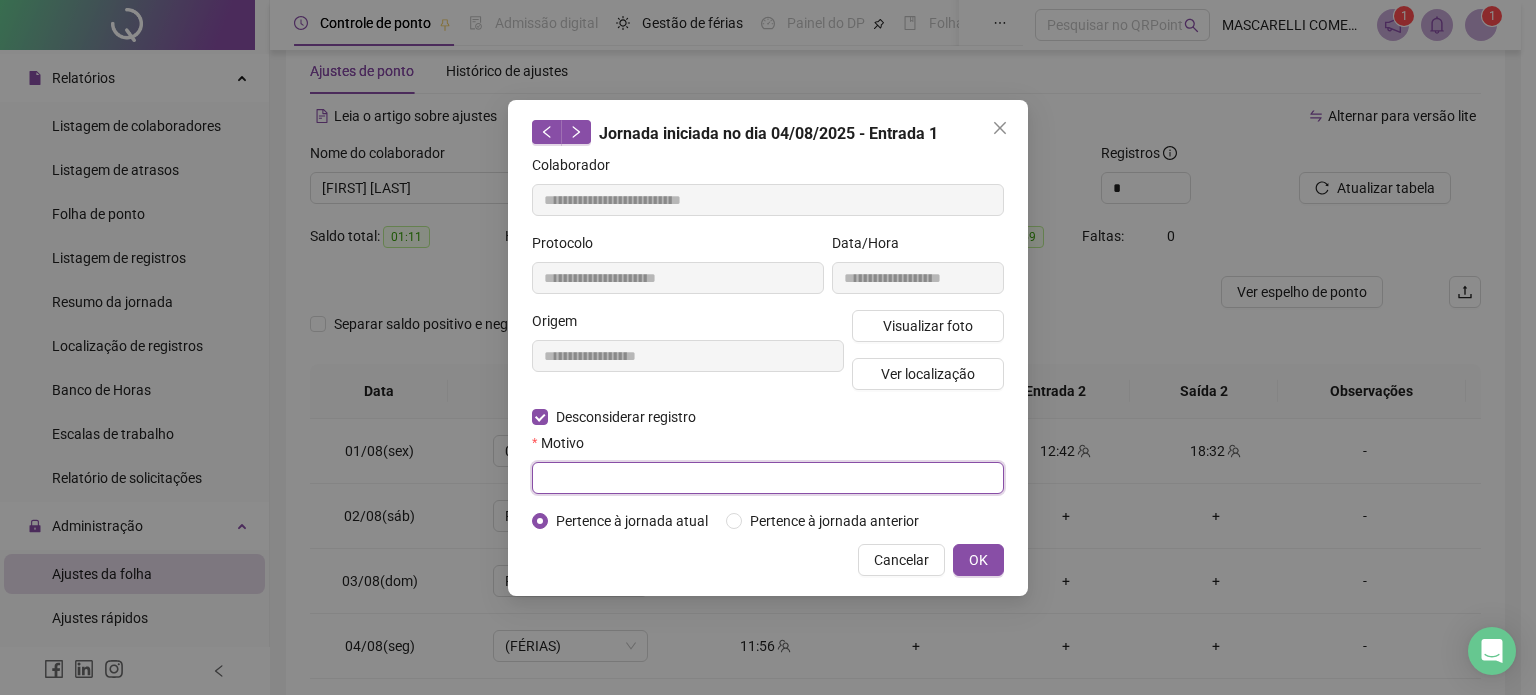 click at bounding box center (768, 478) 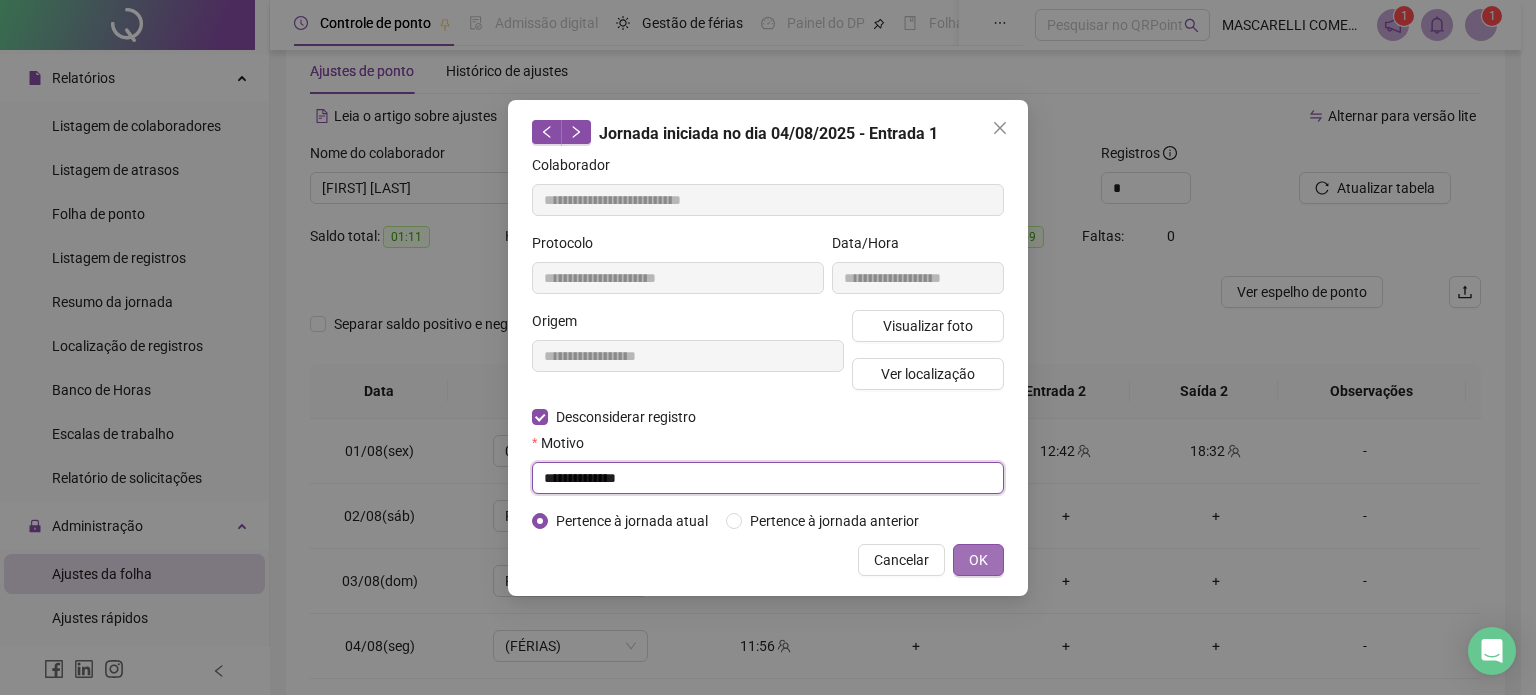 type on "**********" 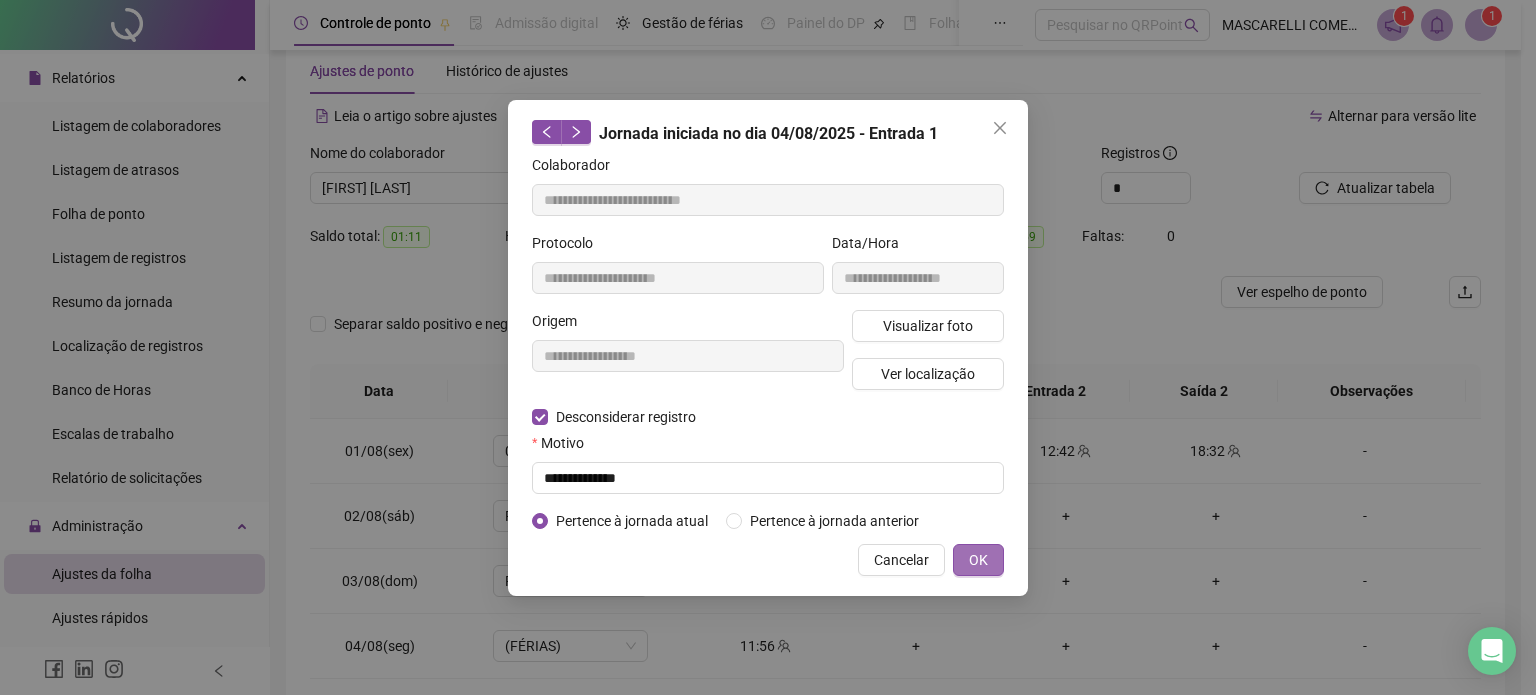 drag, startPoint x: 990, startPoint y: 565, endPoint x: 981, endPoint y: 555, distance: 13.453624 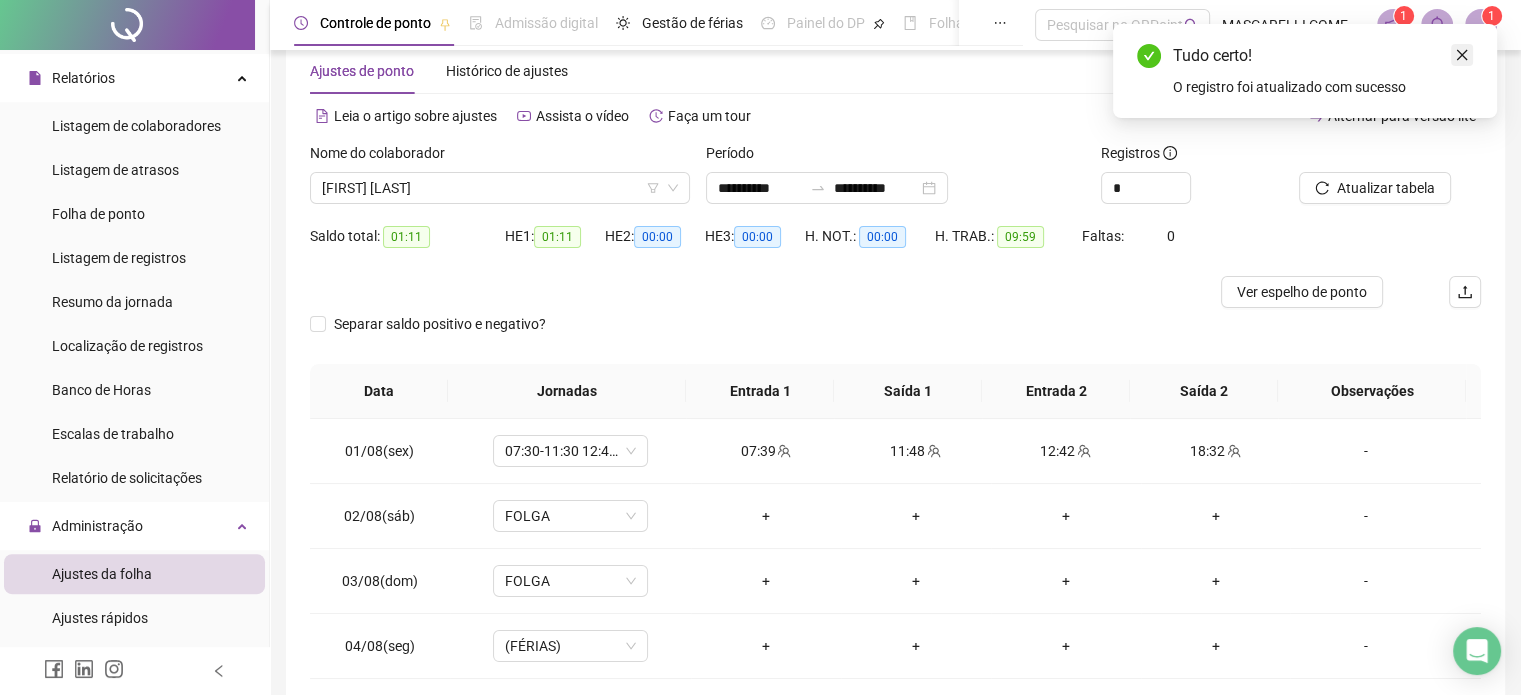 click 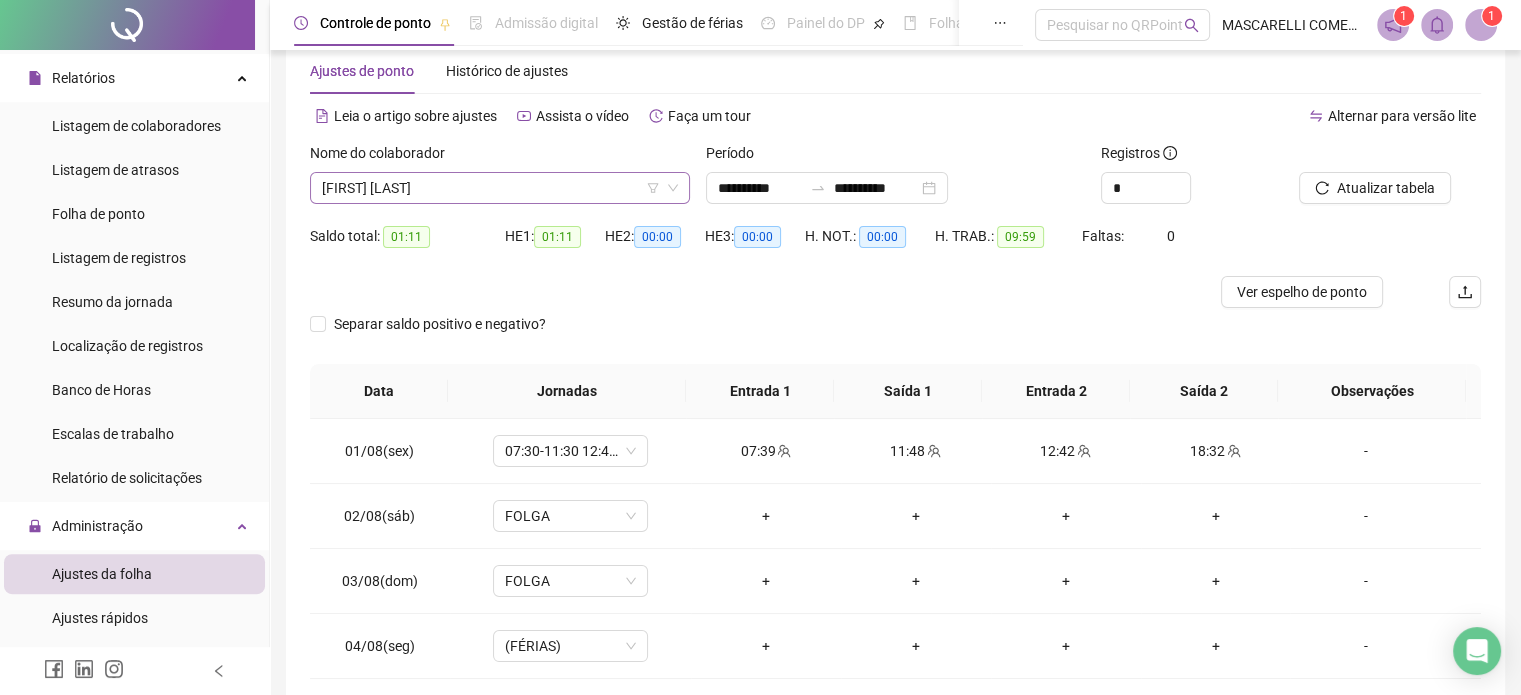 click on "[FIRST] [LAST]" at bounding box center [500, 188] 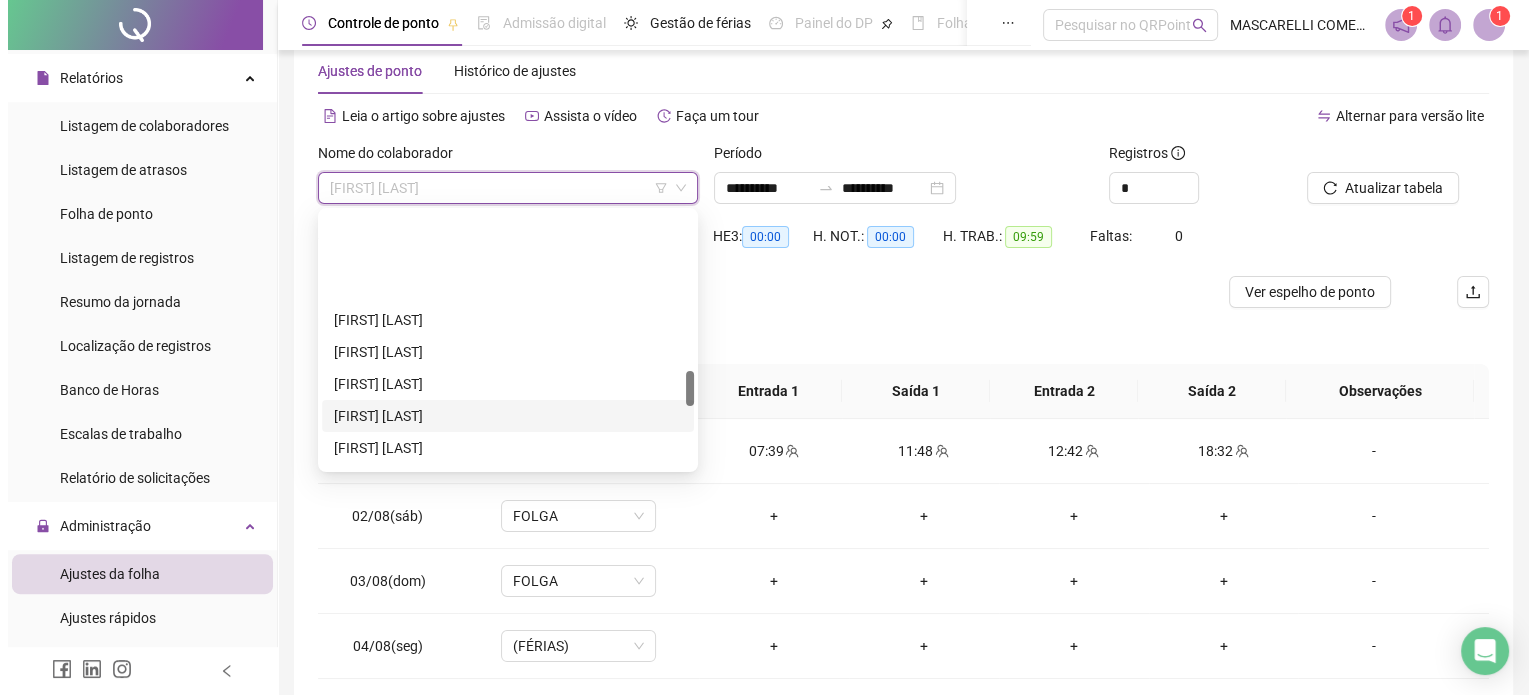 scroll, scrollTop: 1128, scrollLeft: 0, axis: vertical 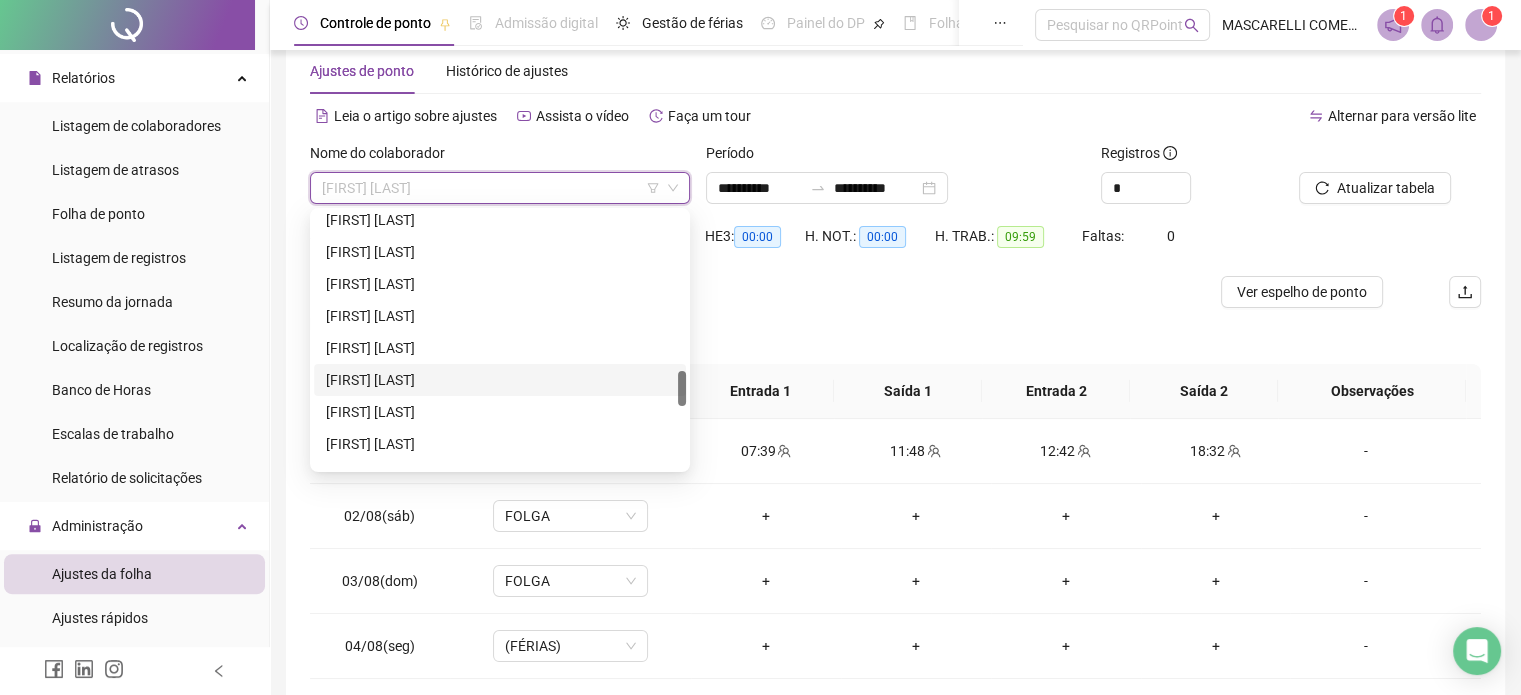 click on "[FIRST] [LAST]" at bounding box center (500, 380) 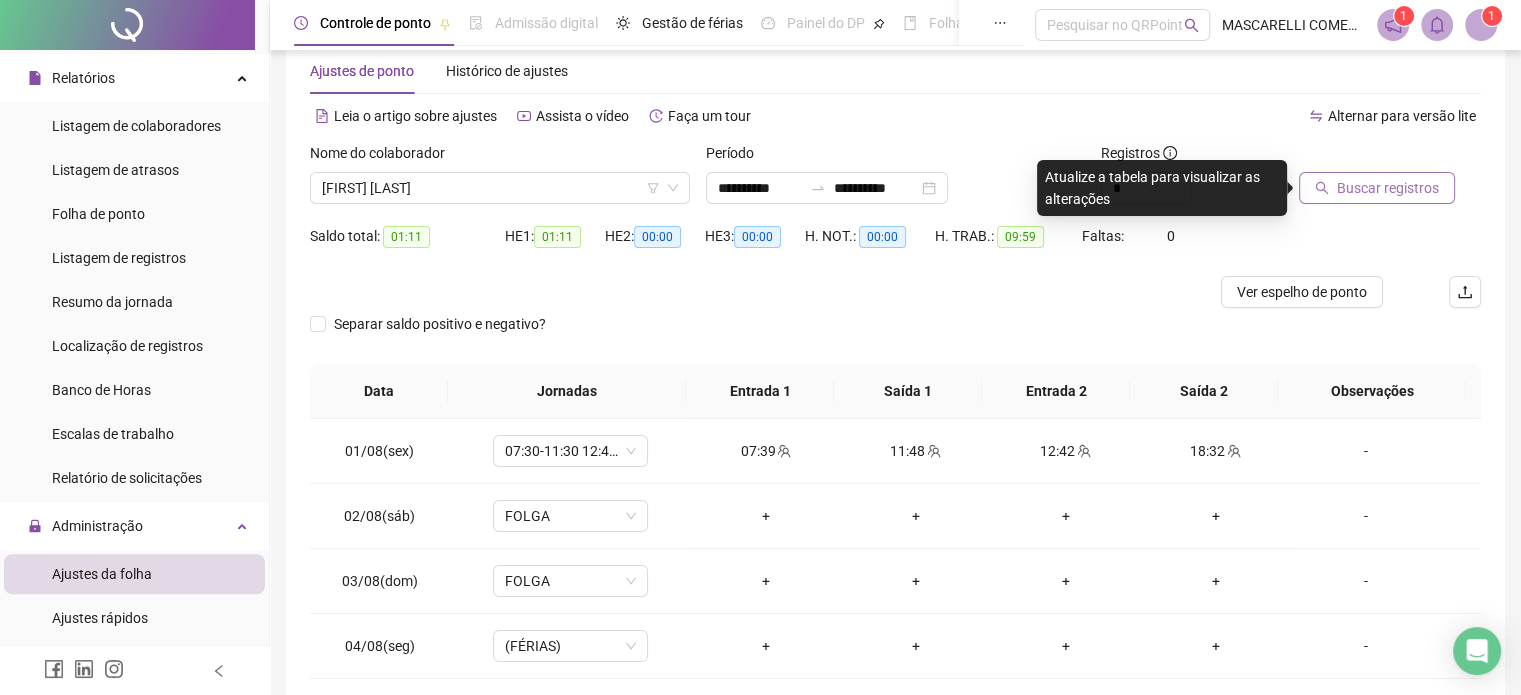 click on "Buscar registros" at bounding box center (1388, 188) 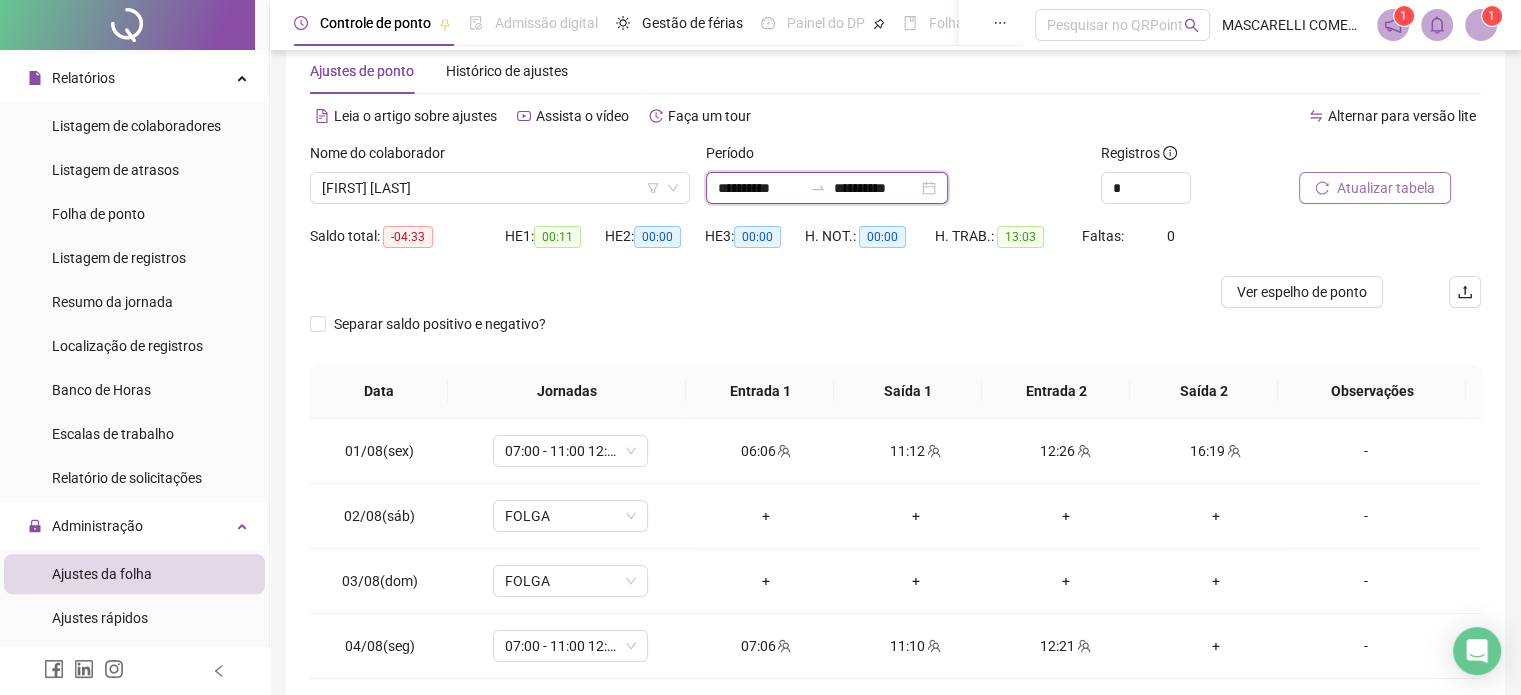 click on "**********" at bounding box center (760, 188) 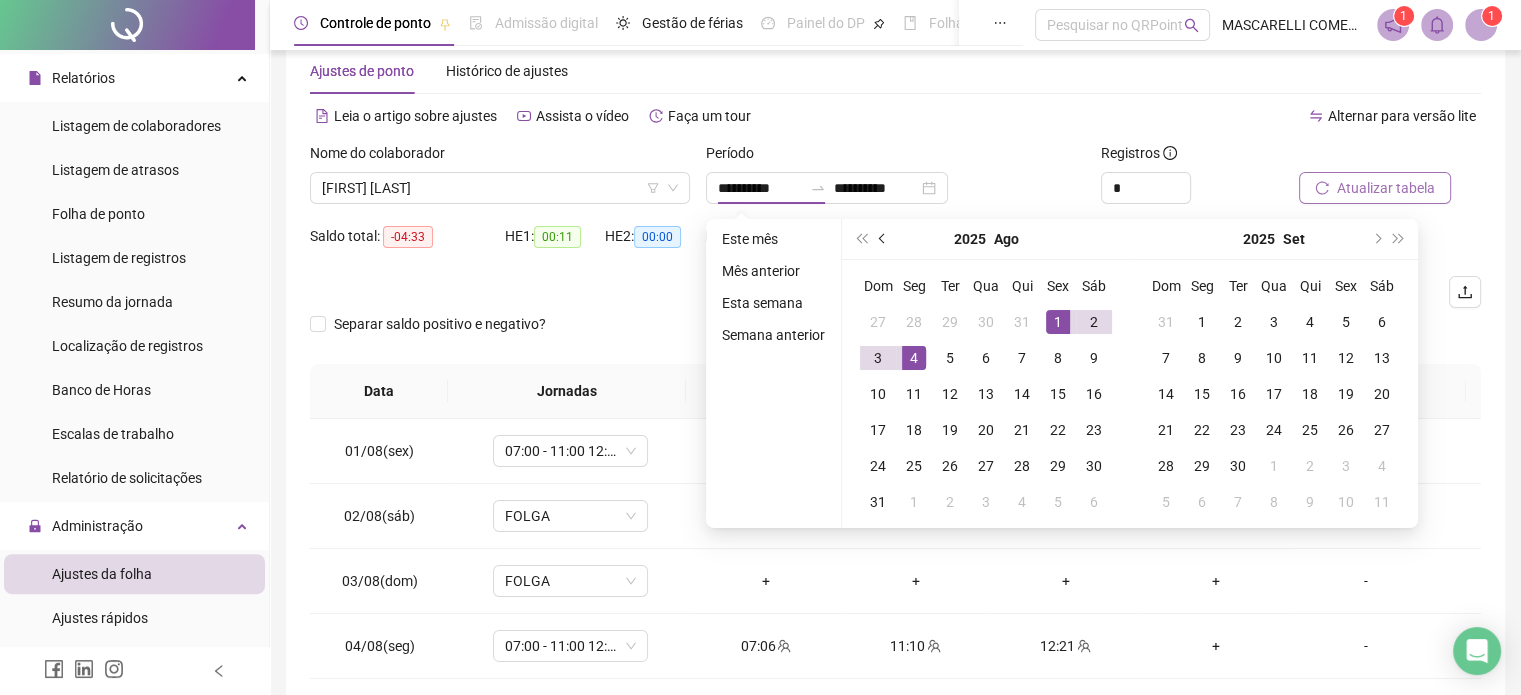 click at bounding box center (883, 239) 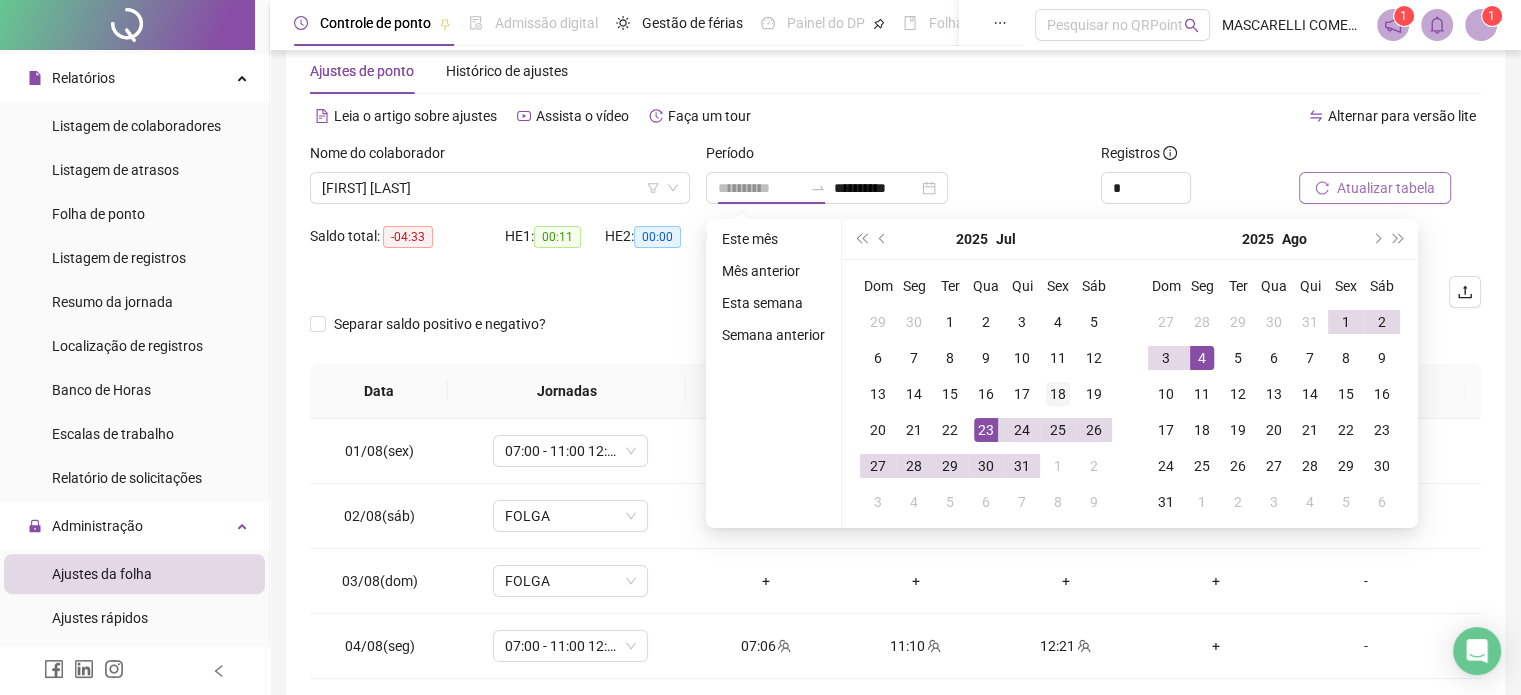 type on "**********" 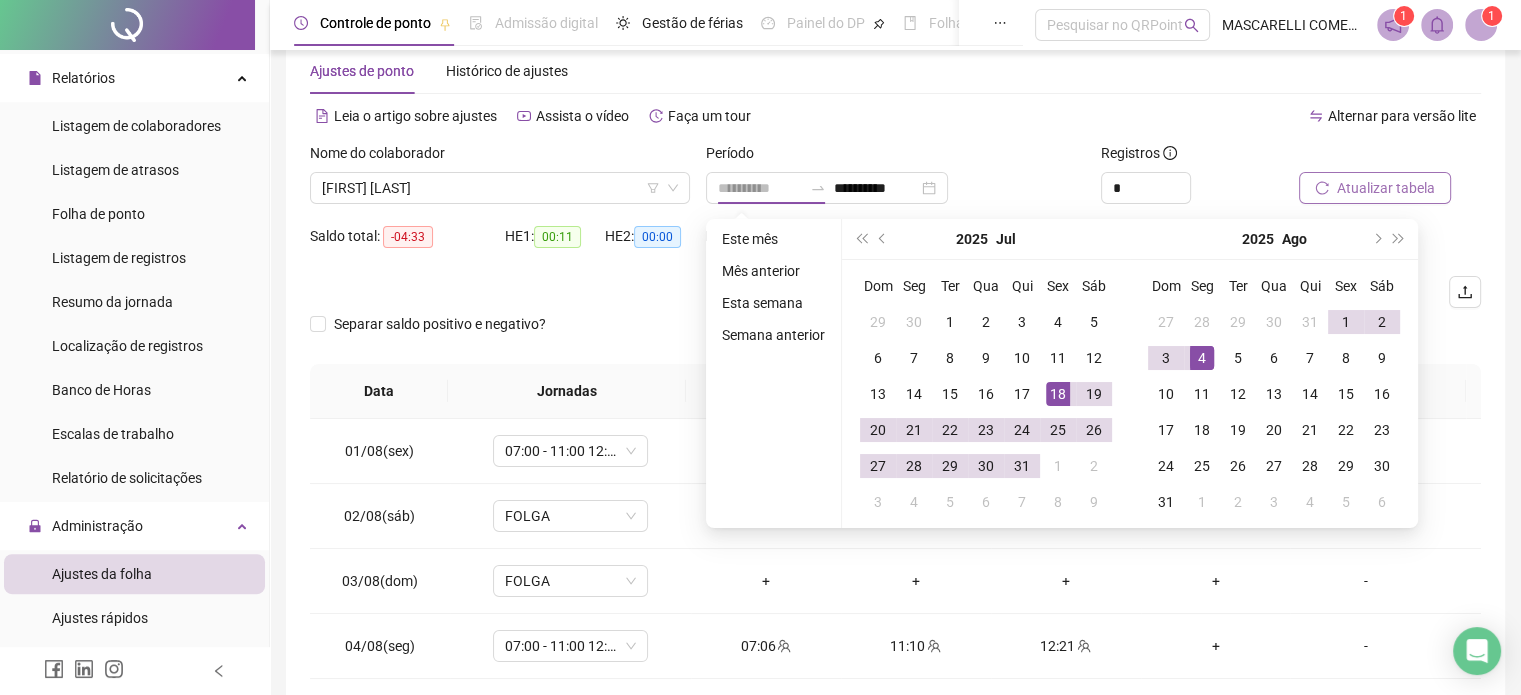 click on "18" at bounding box center [1058, 394] 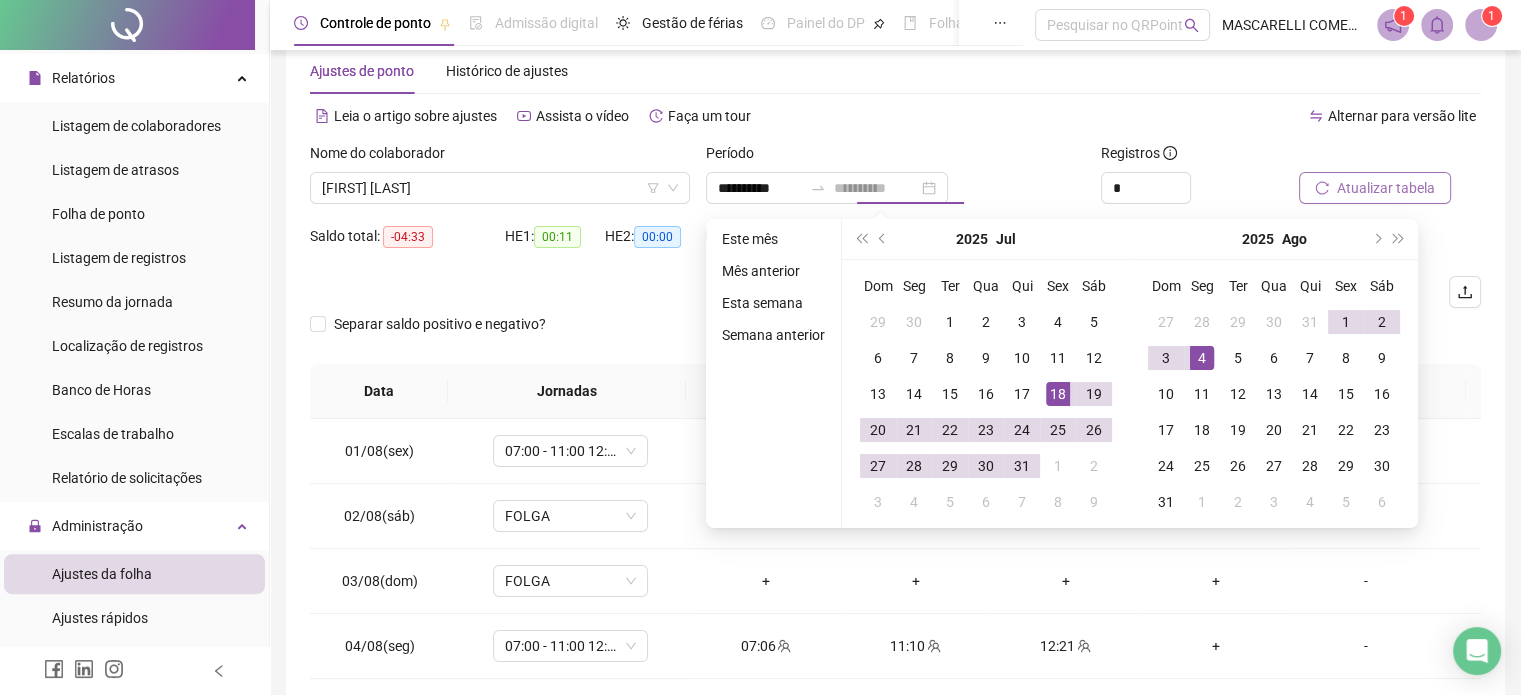 click on "18" at bounding box center [1058, 394] 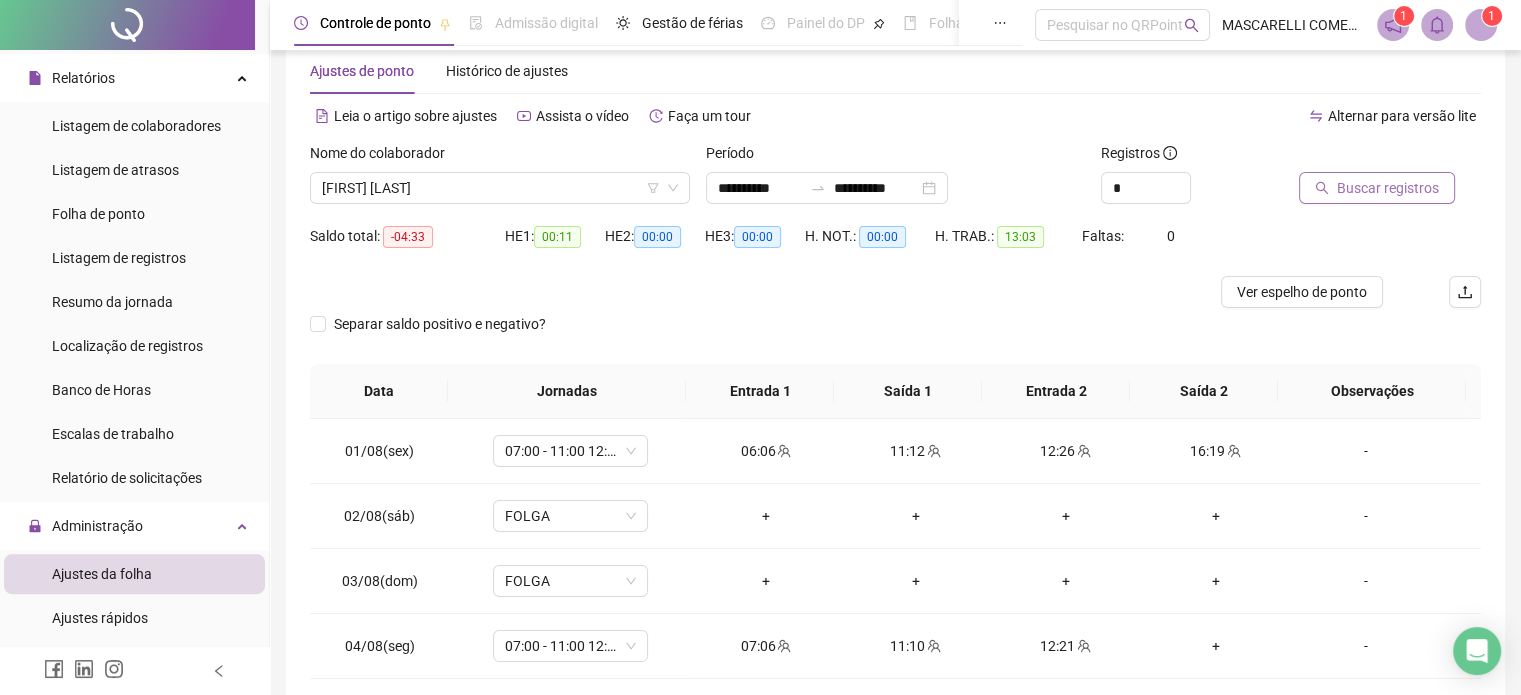 click on "Buscar registros" at bounding box center (1388, 188) 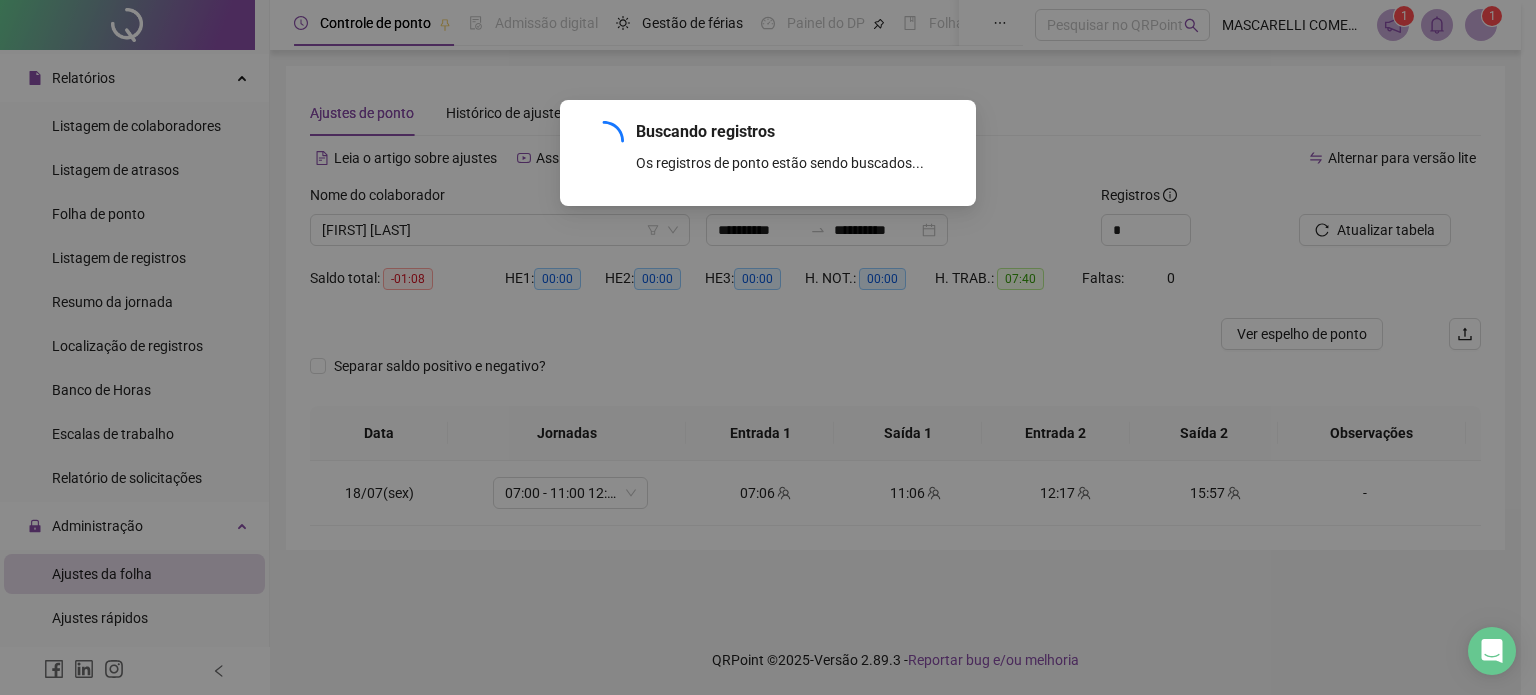 scroll, scrollTop: 0, scrollLeft: 0, axis: both 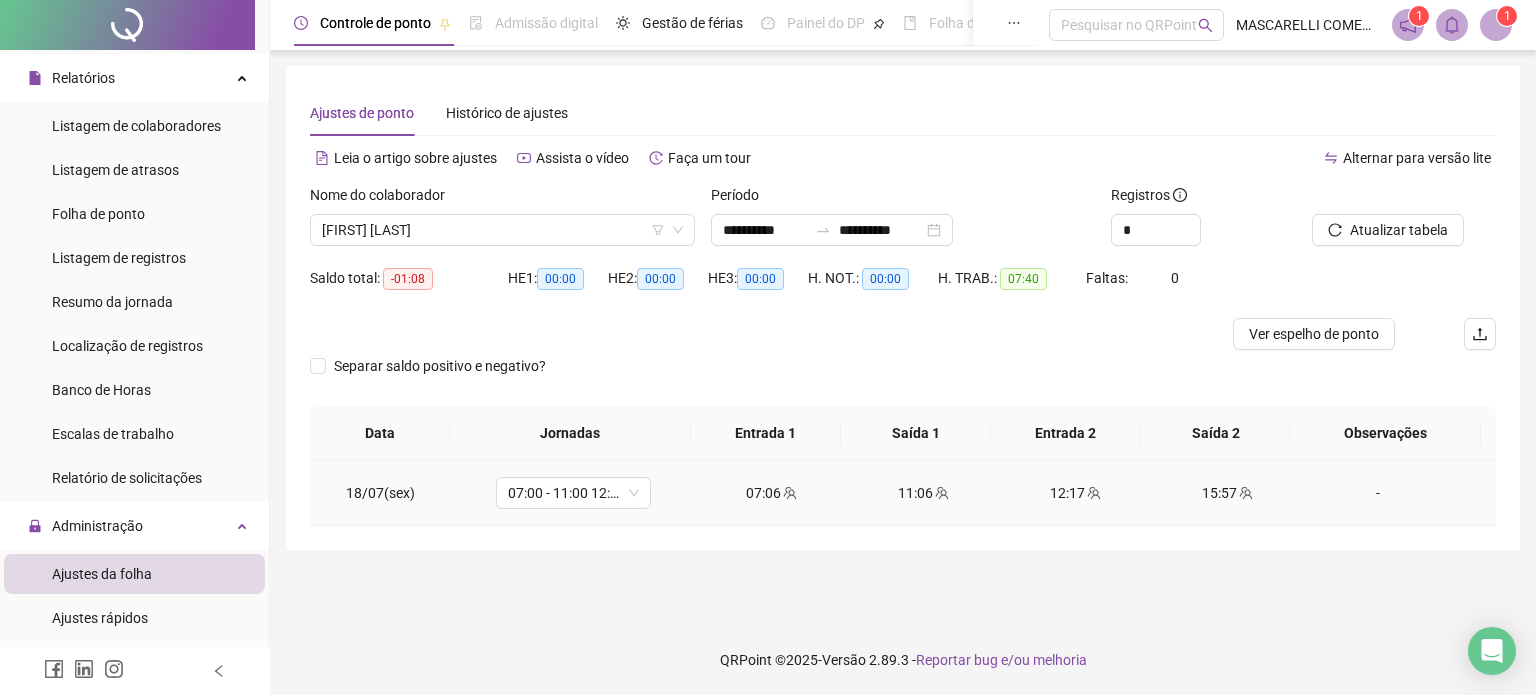 click on "-" at bounding box center [1378, 493] 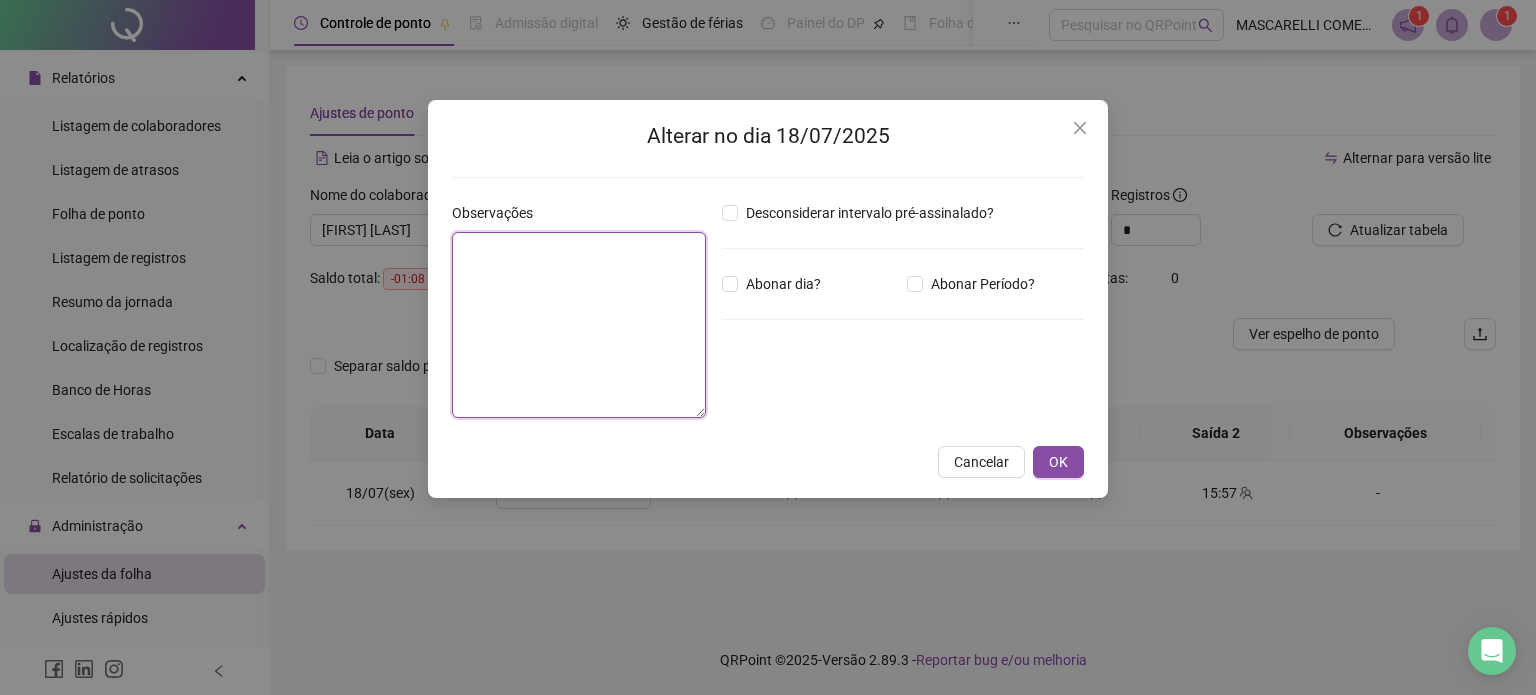 click at bounding box center (579, 325) 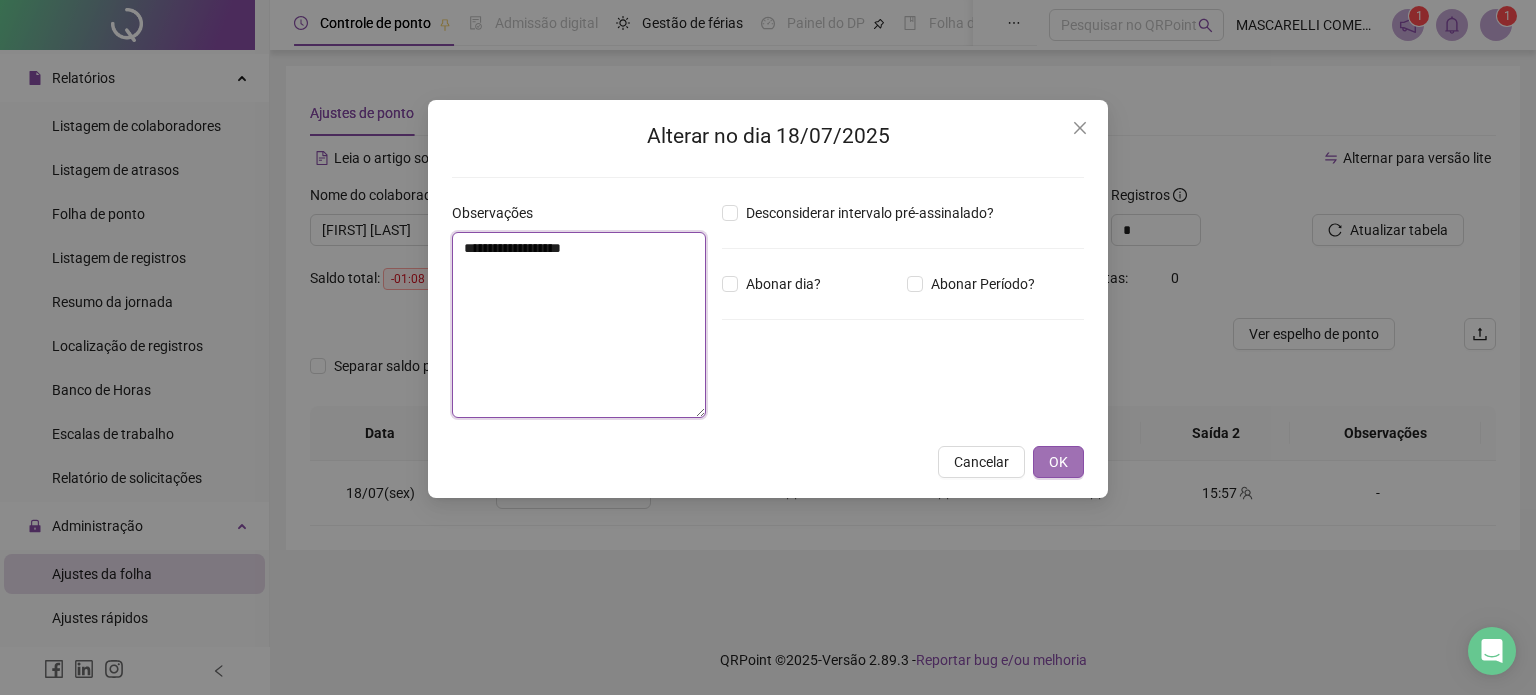 type on "**********" 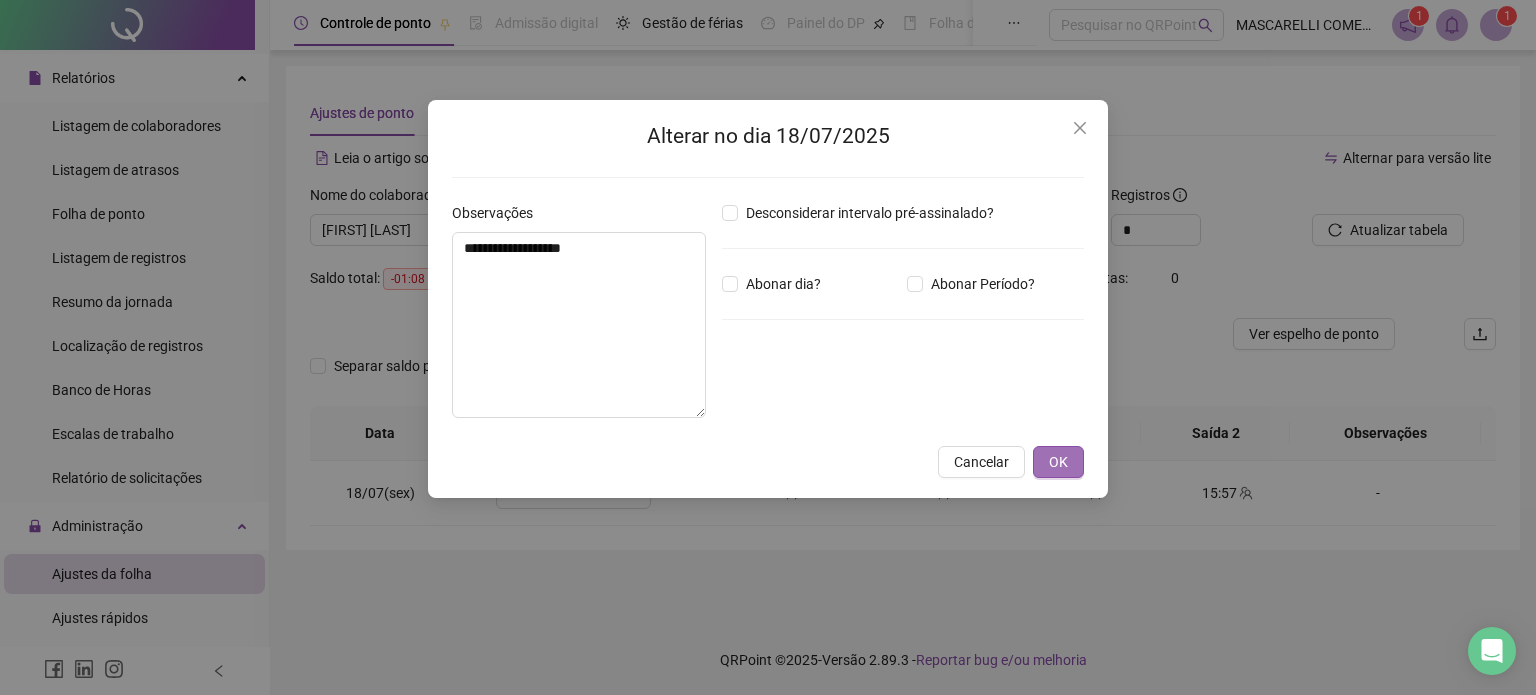 click on "OK" at bounding box center [1058, 462] 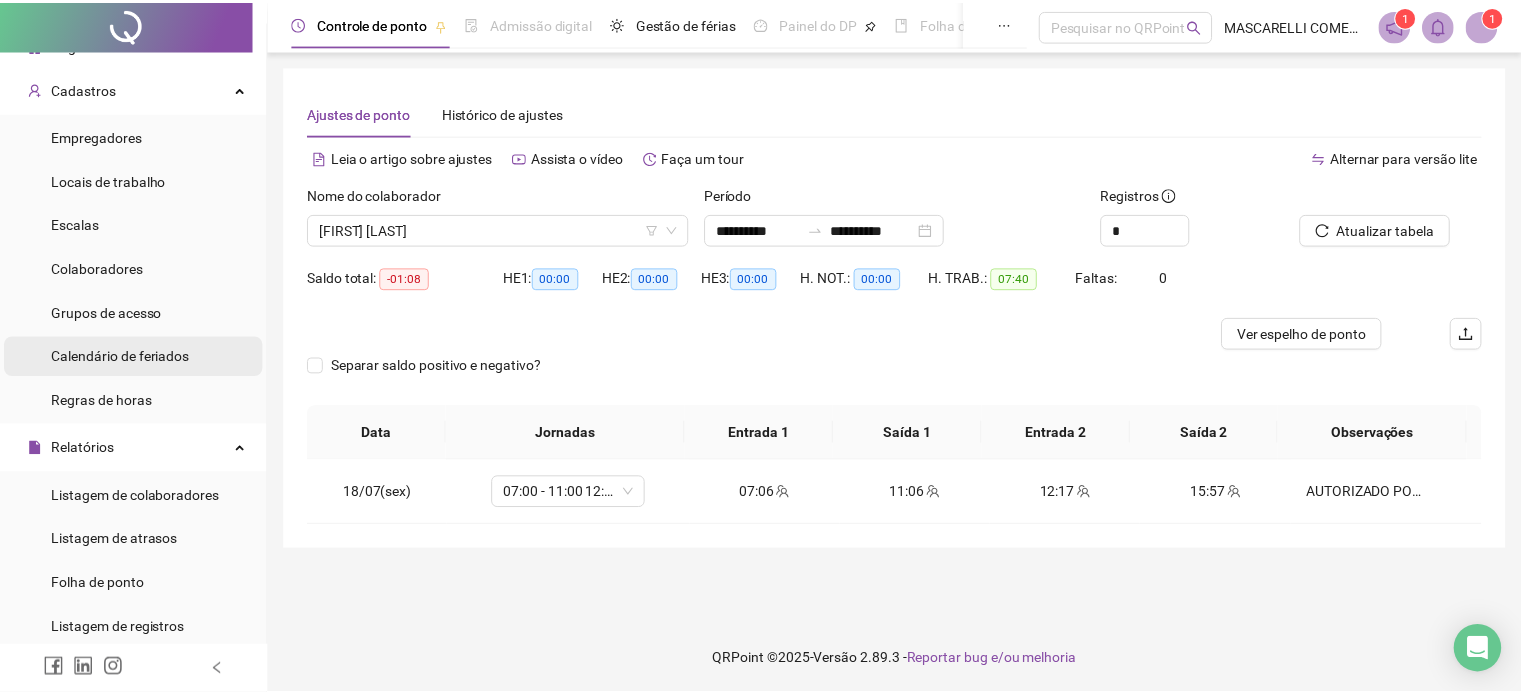 scroll, scrollTop: 0, scrollLeft: 0, axis: both 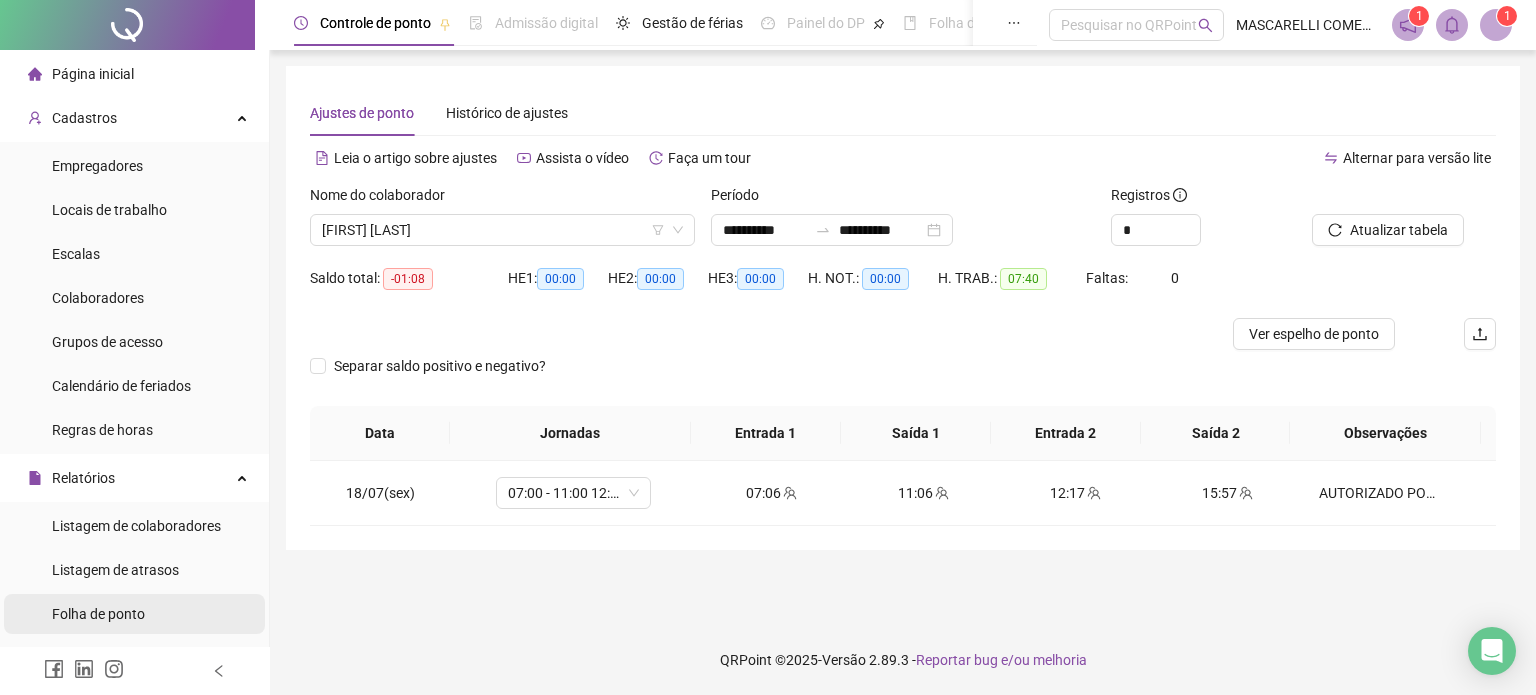 click on "Folha de ponto" at bounding box center [98, 614] 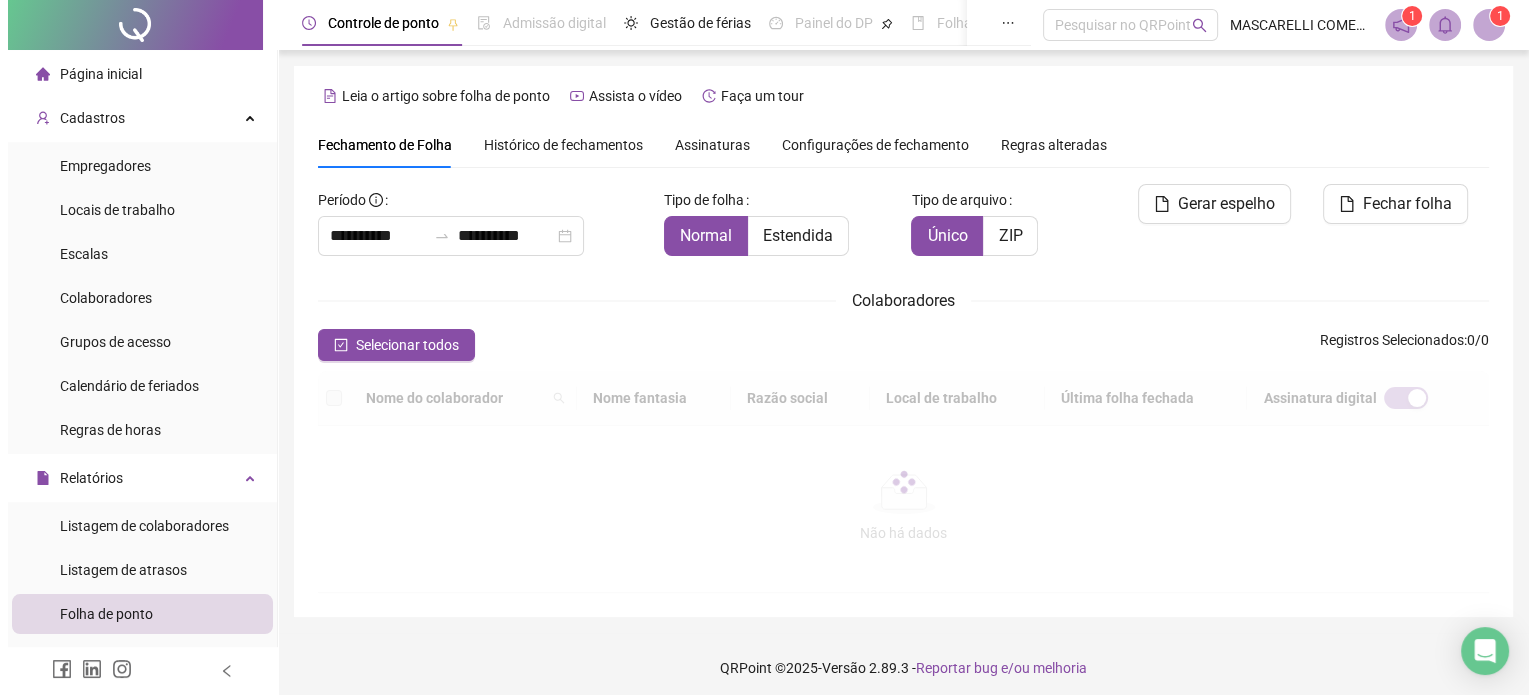 scroll, scrollTop: 61, scrollLeft: 0, axis: vertical 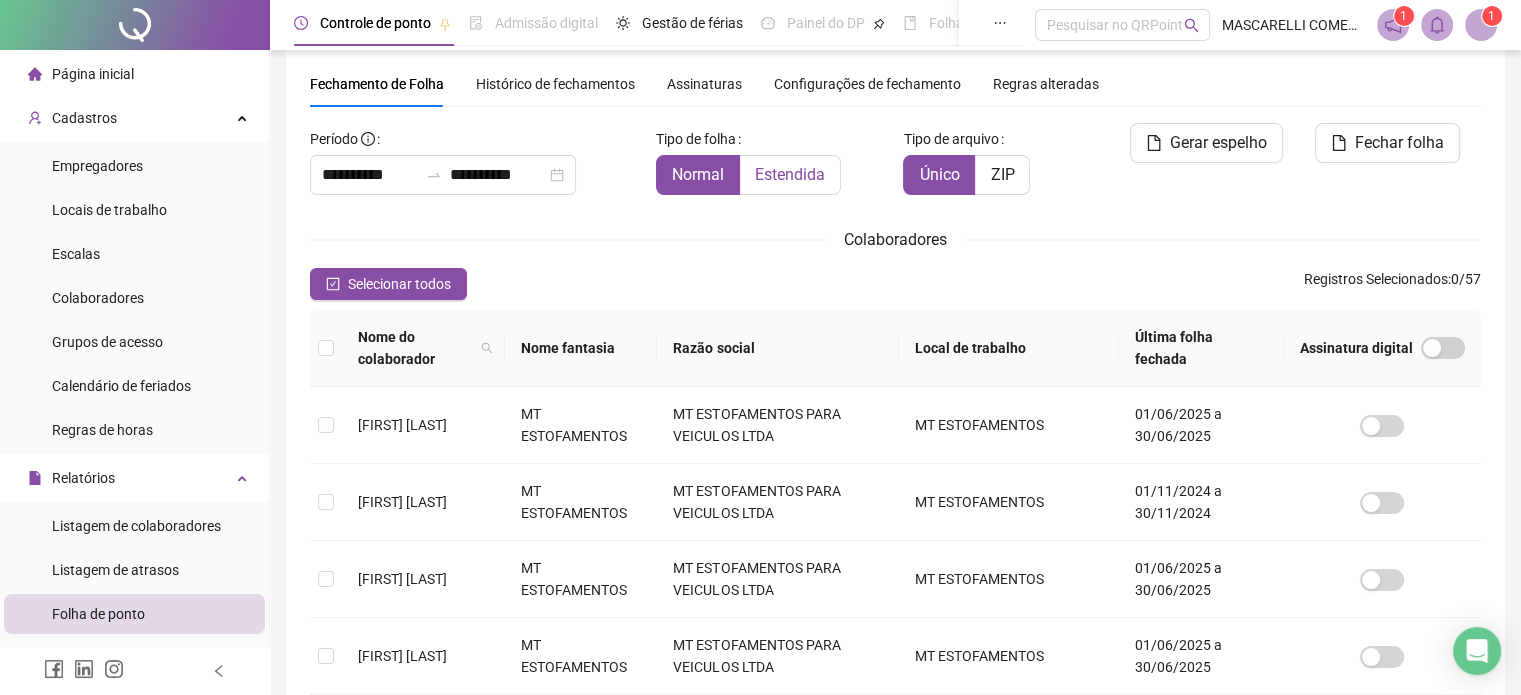 click on "Estendida" at bounding box center (790, 174) 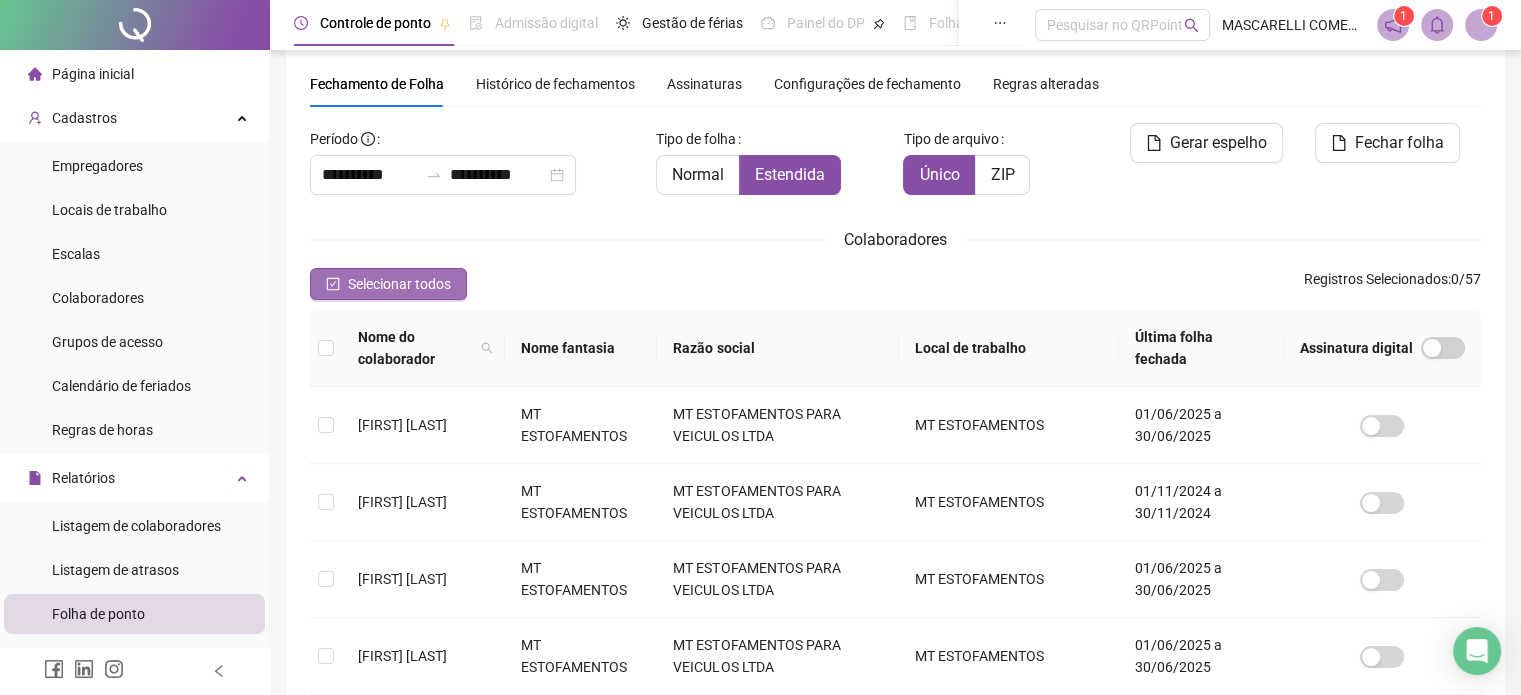 click on "Selecionar todos" at bounding box center (399, 284) 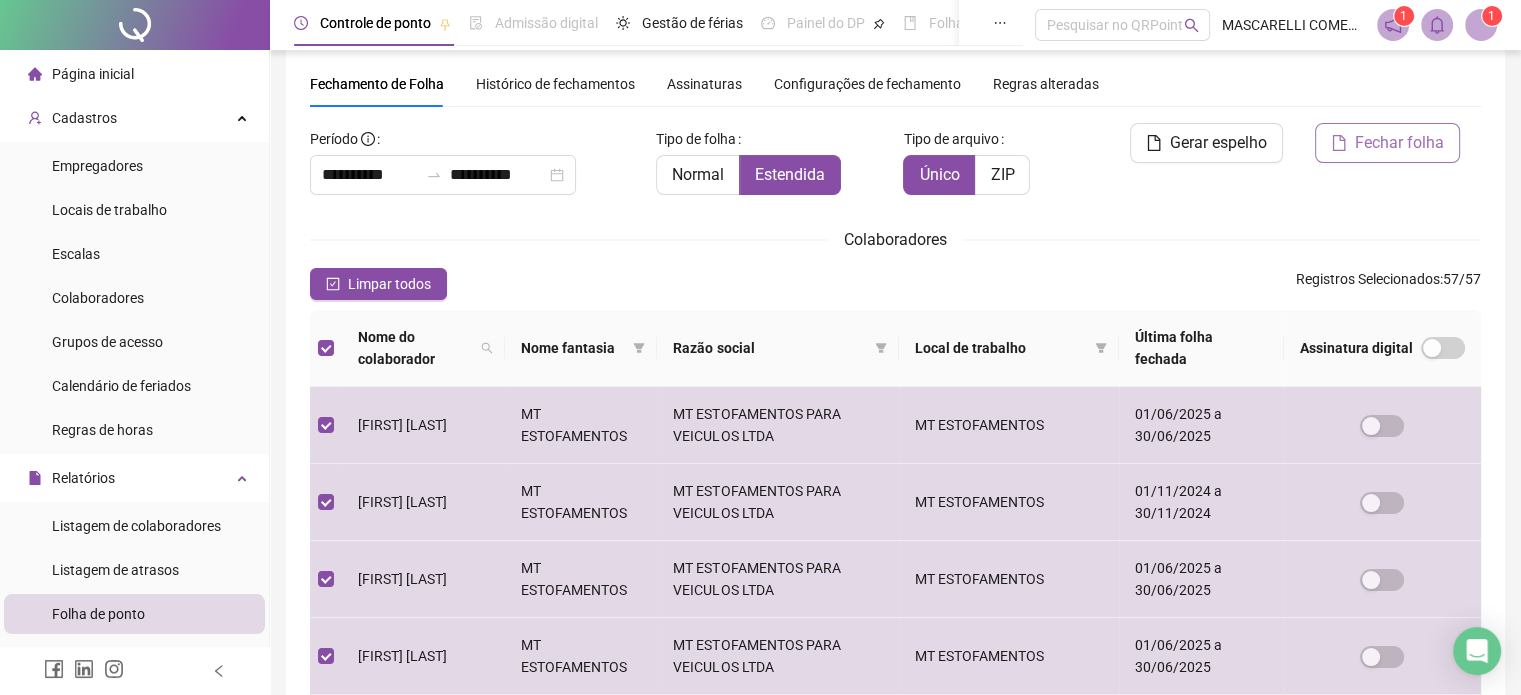click on "Fechar folha" at bounding box center [1399, 143] 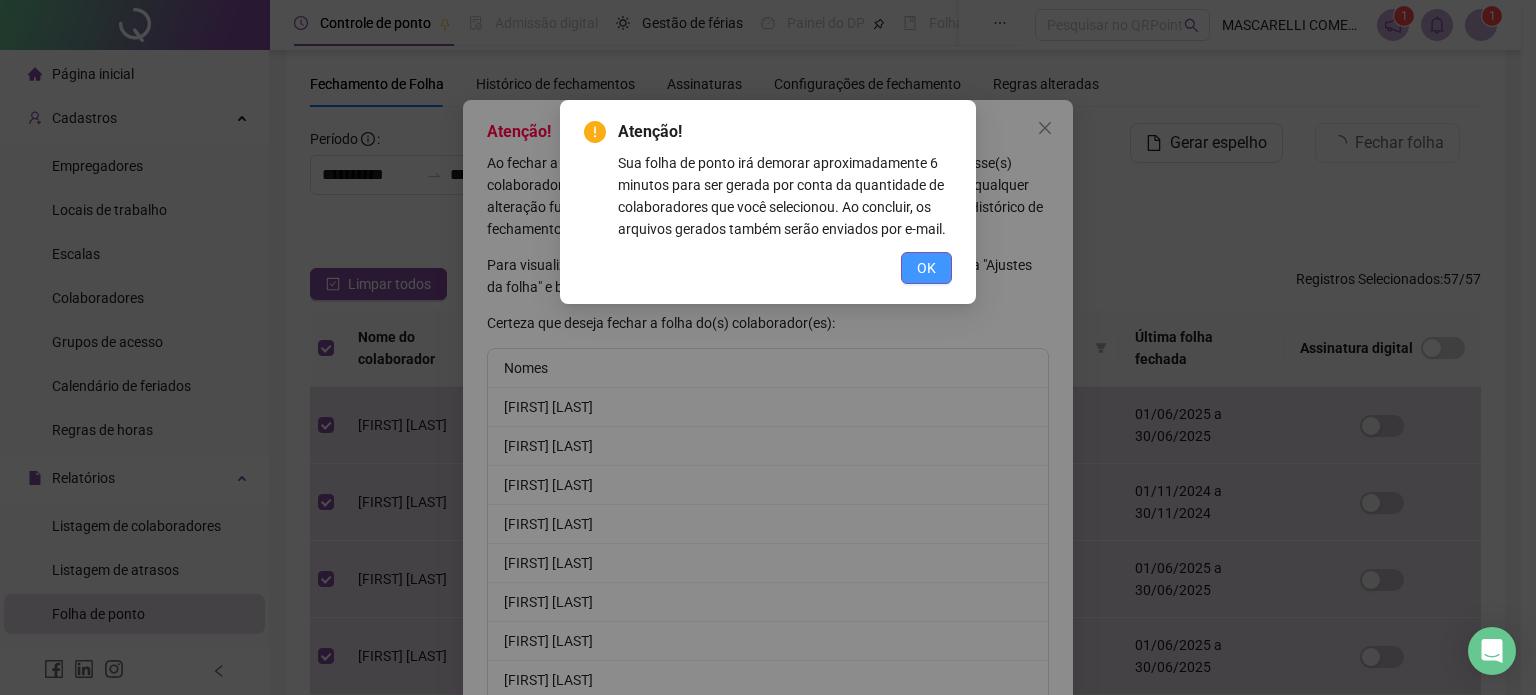 click on "OK" at bounding box center [926, 268] 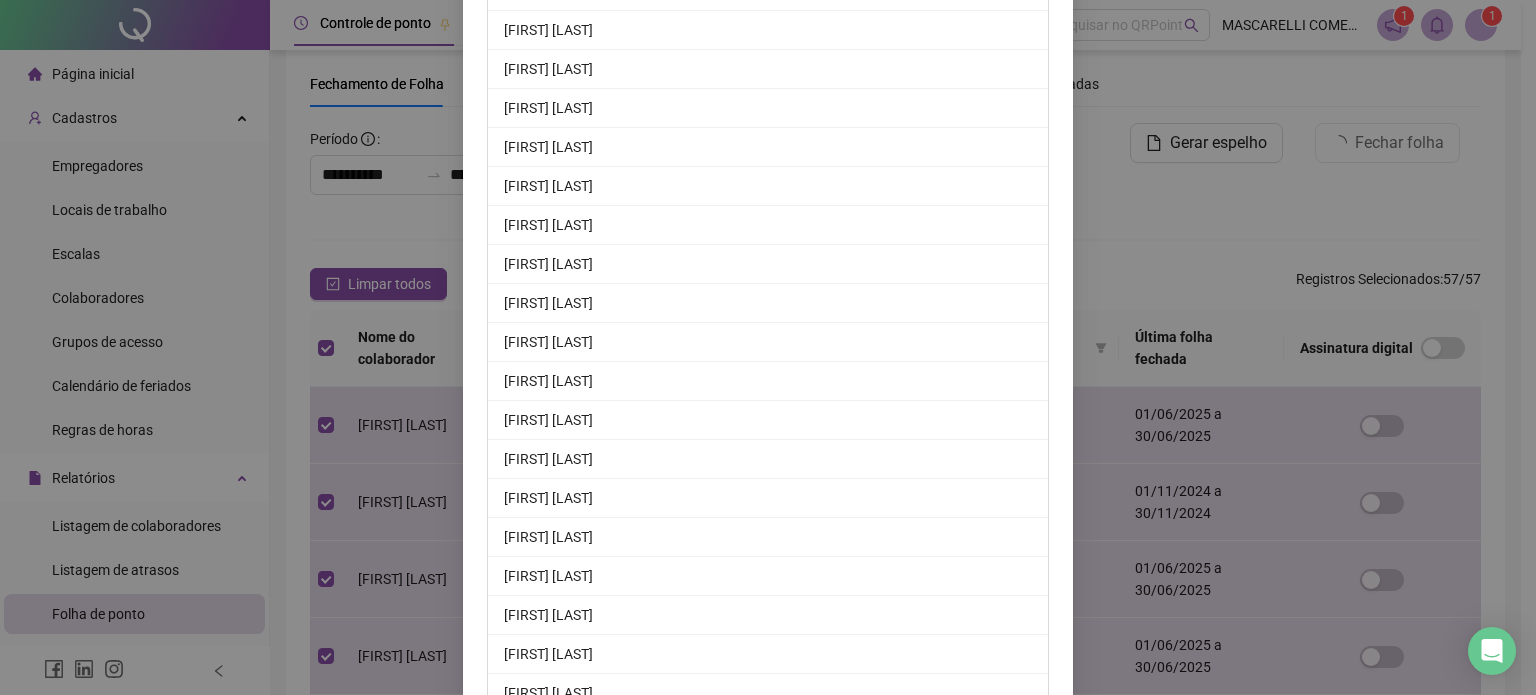 scroll, scrollTop: 1992, scrollLeft: 0, axis: vertical 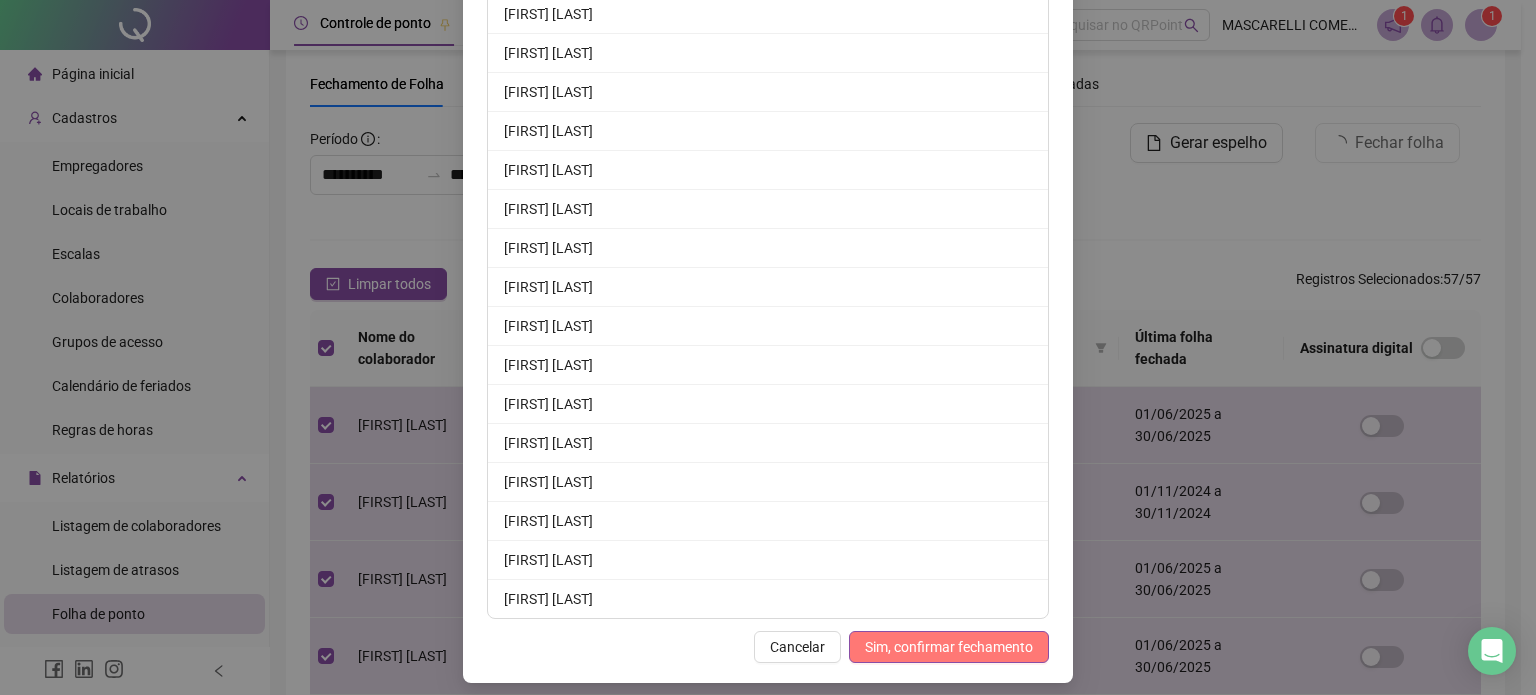 click on "Sim, confirmar fechamento" at bounding box center [949, 647] 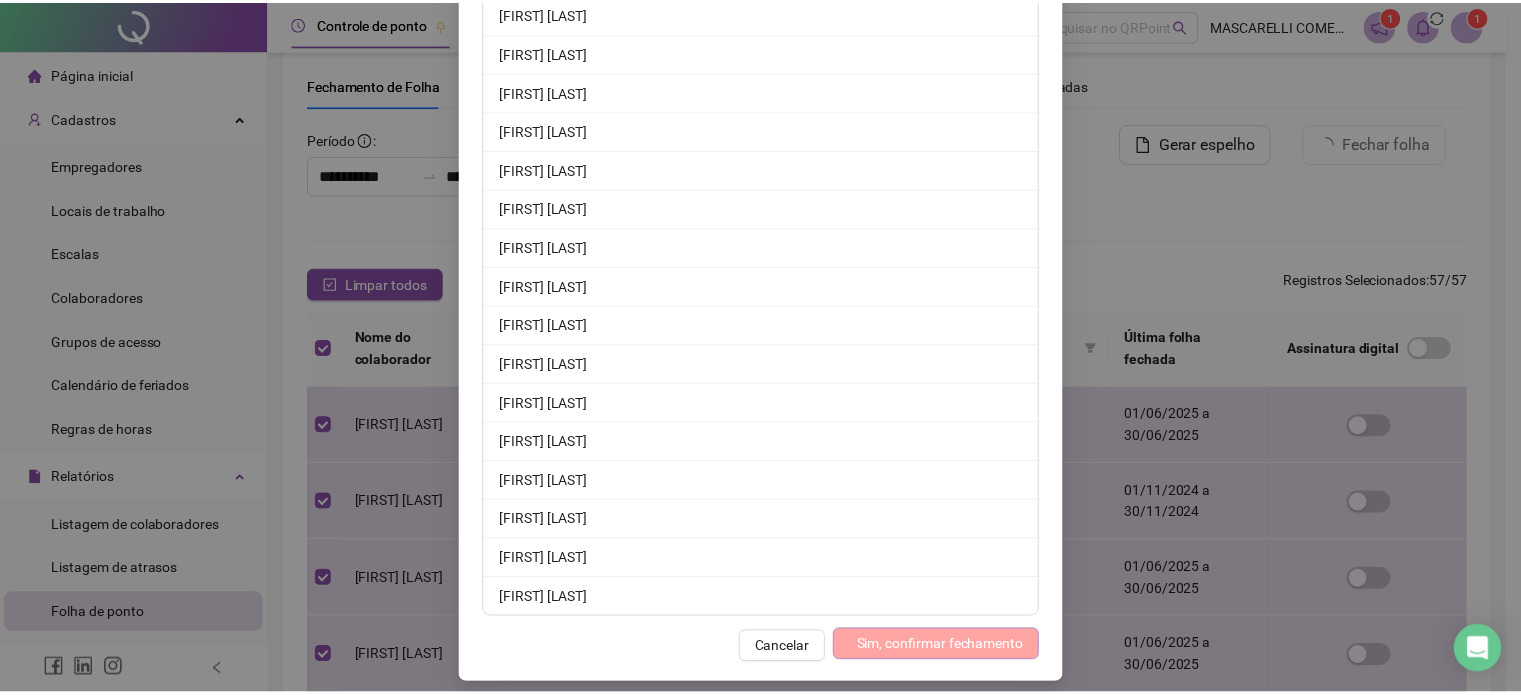 scroll, scrollTop: 1893, scrollLeft: 0, axis: vertical 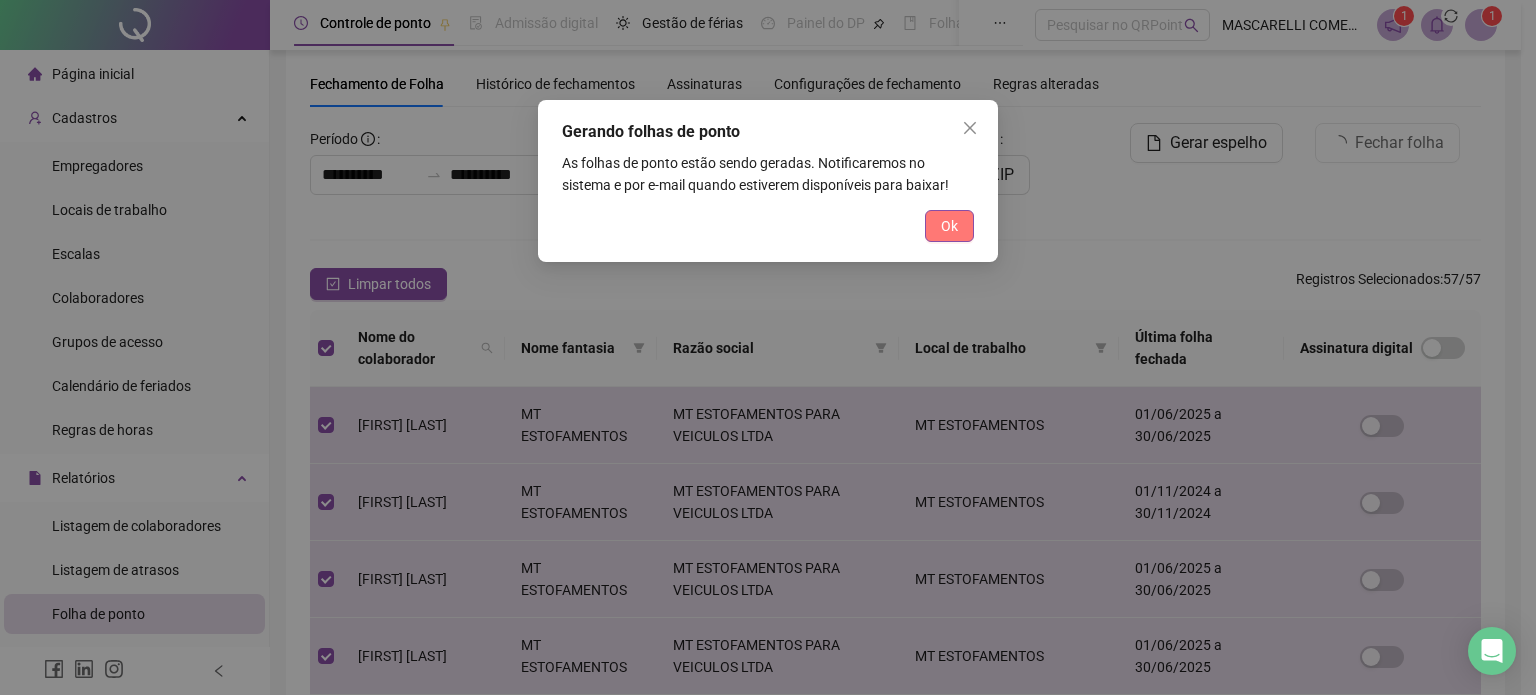 click on "Ok" at bounding box center [949, 226] 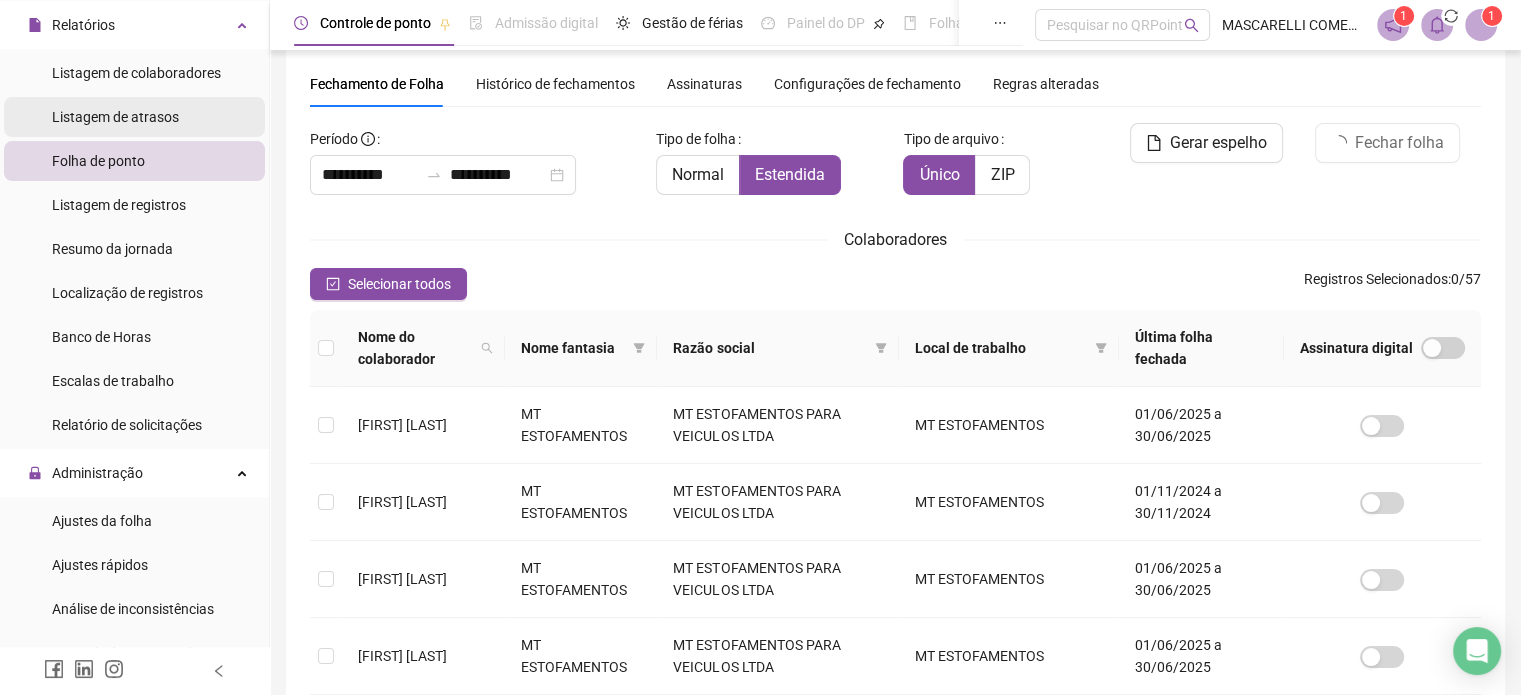 scroll, scrollTop: 500, scrollLeft: 0, axis: vertical 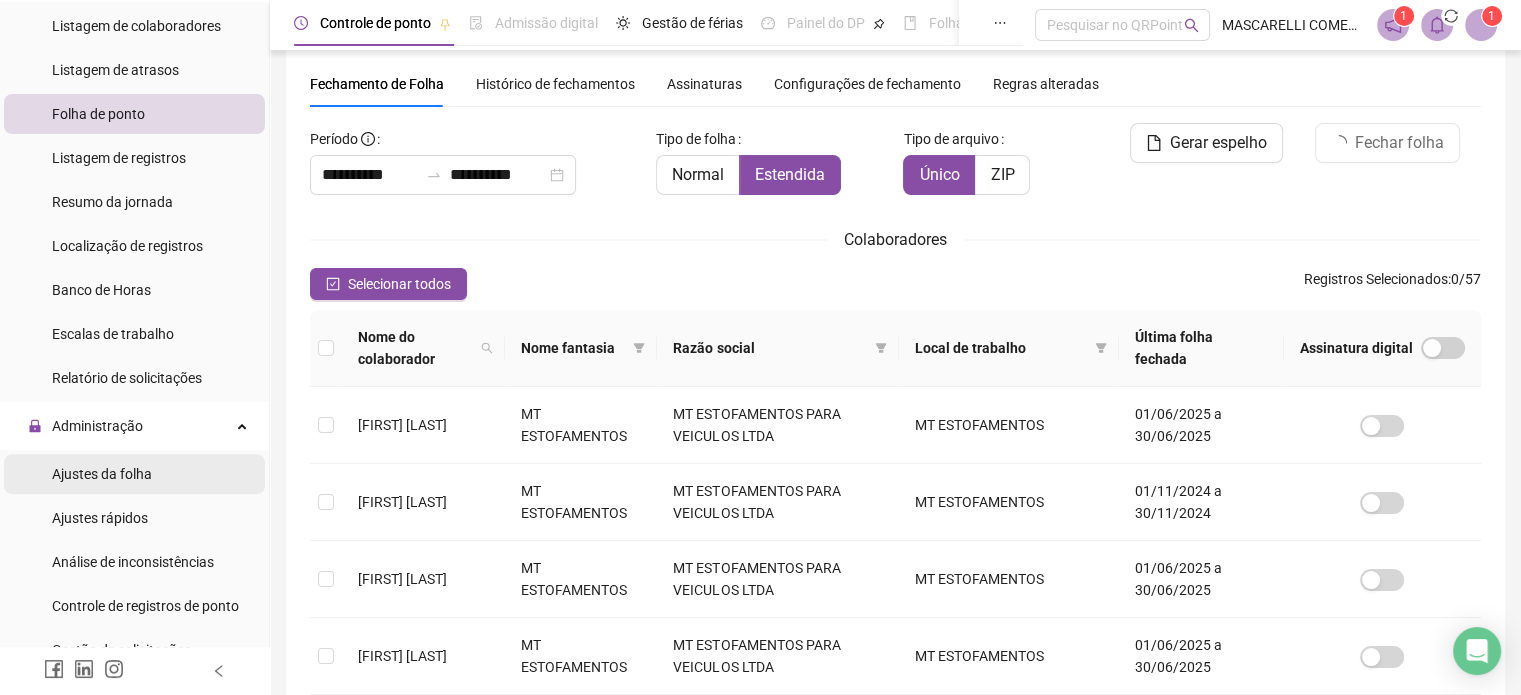 click on "Ajustes da folha" at bounding box center [102, 474] 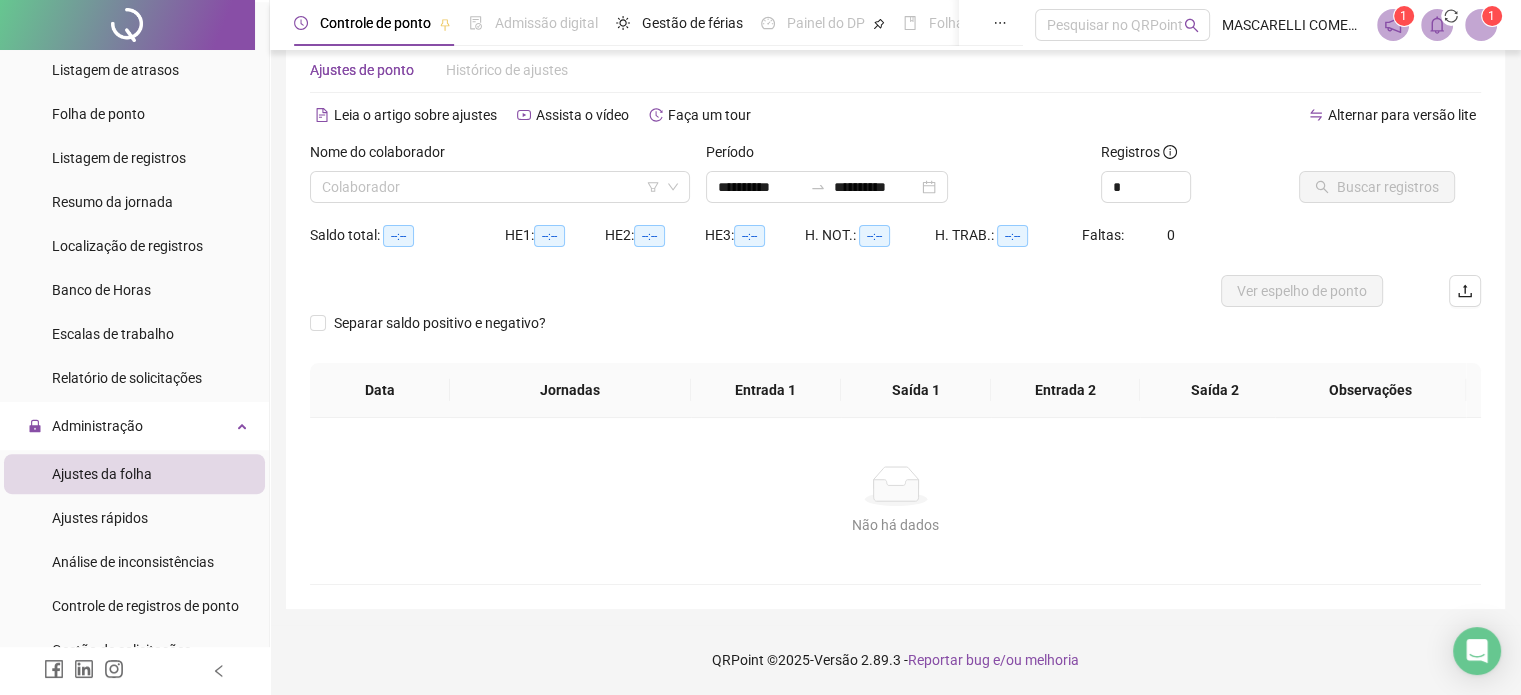 scroll, scrollTop: 42, scrollLeft: 0, axis: vertical 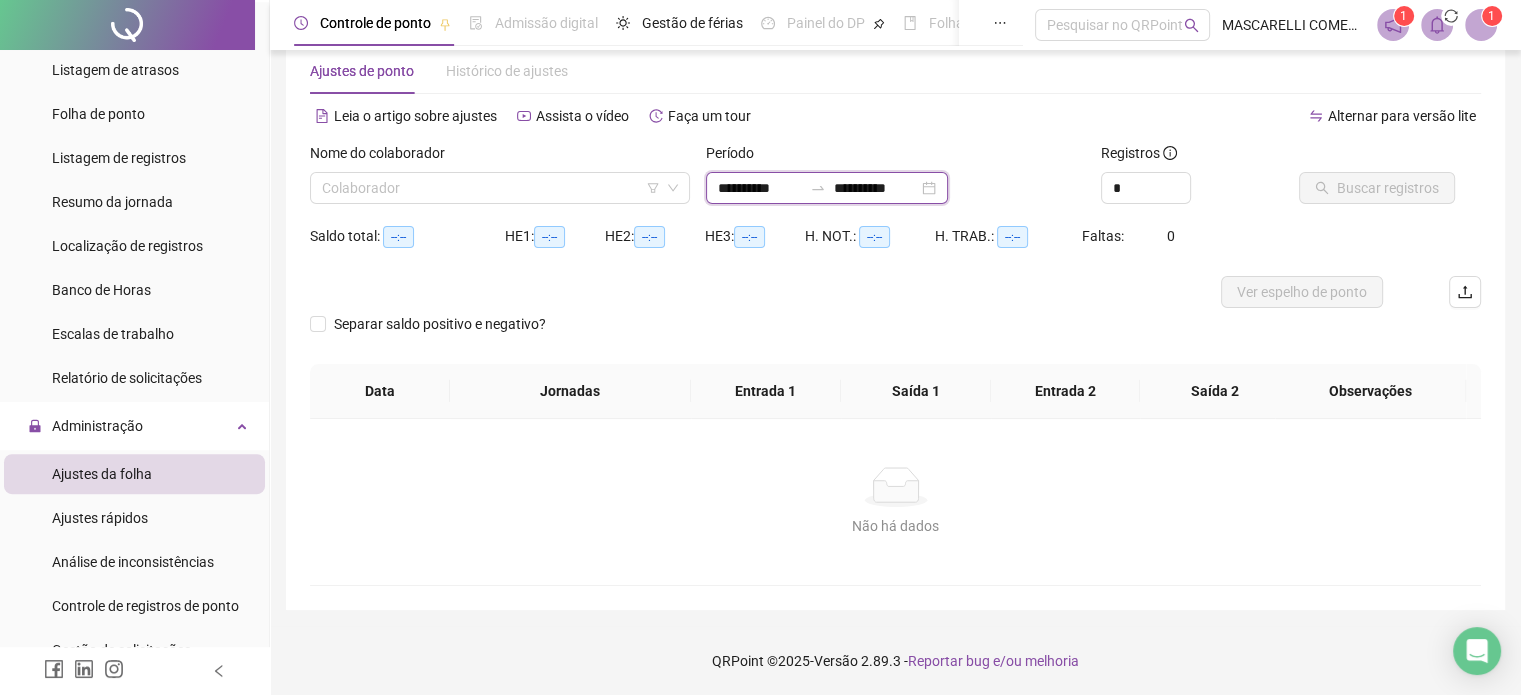 click on "**********" at bounding box center [760, 188] 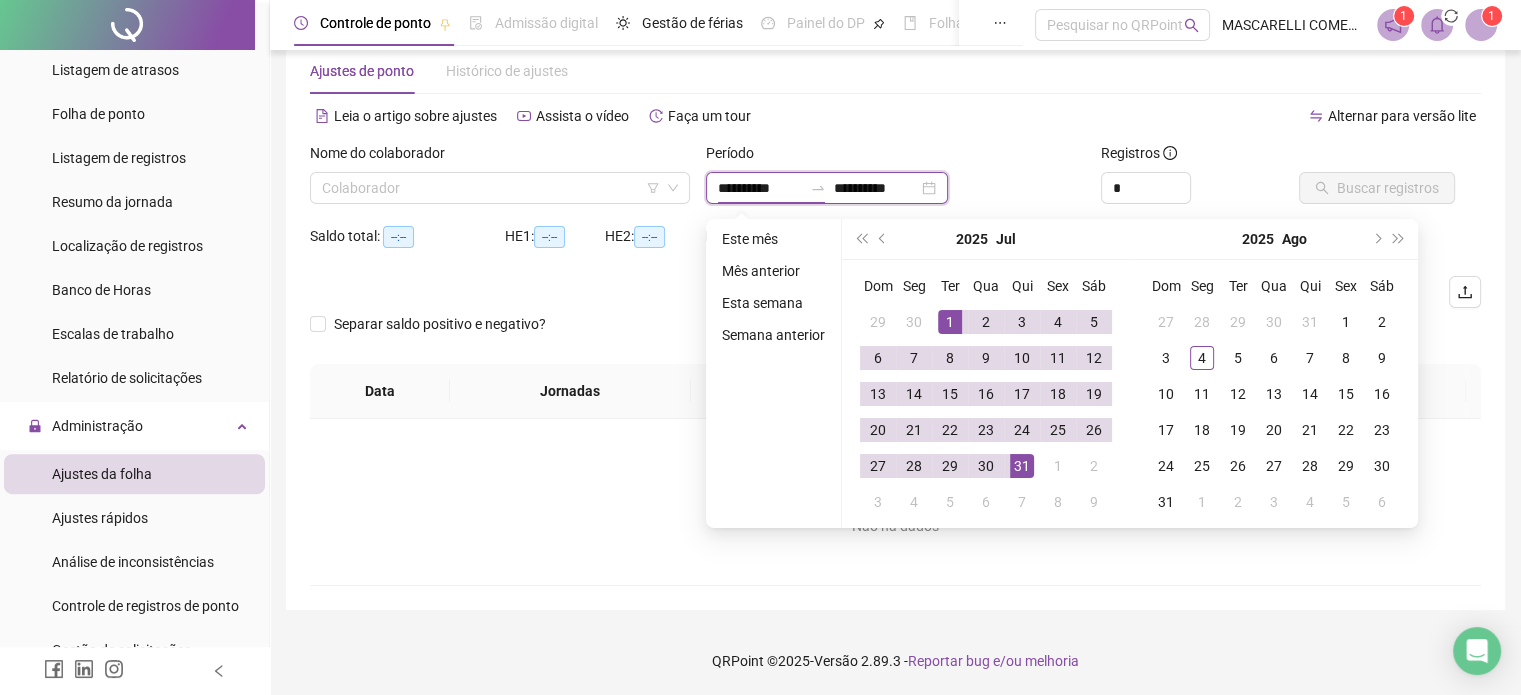 type on "**********" 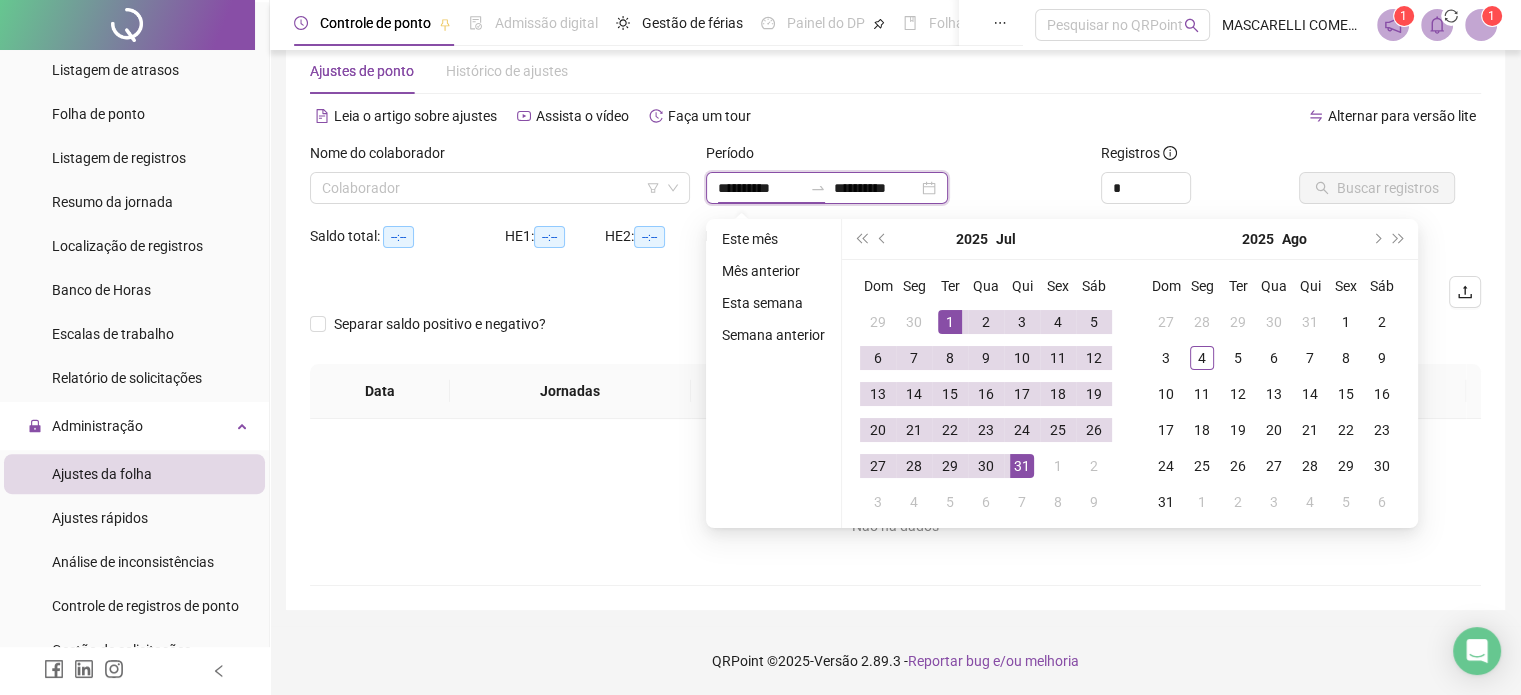 type on "**********" 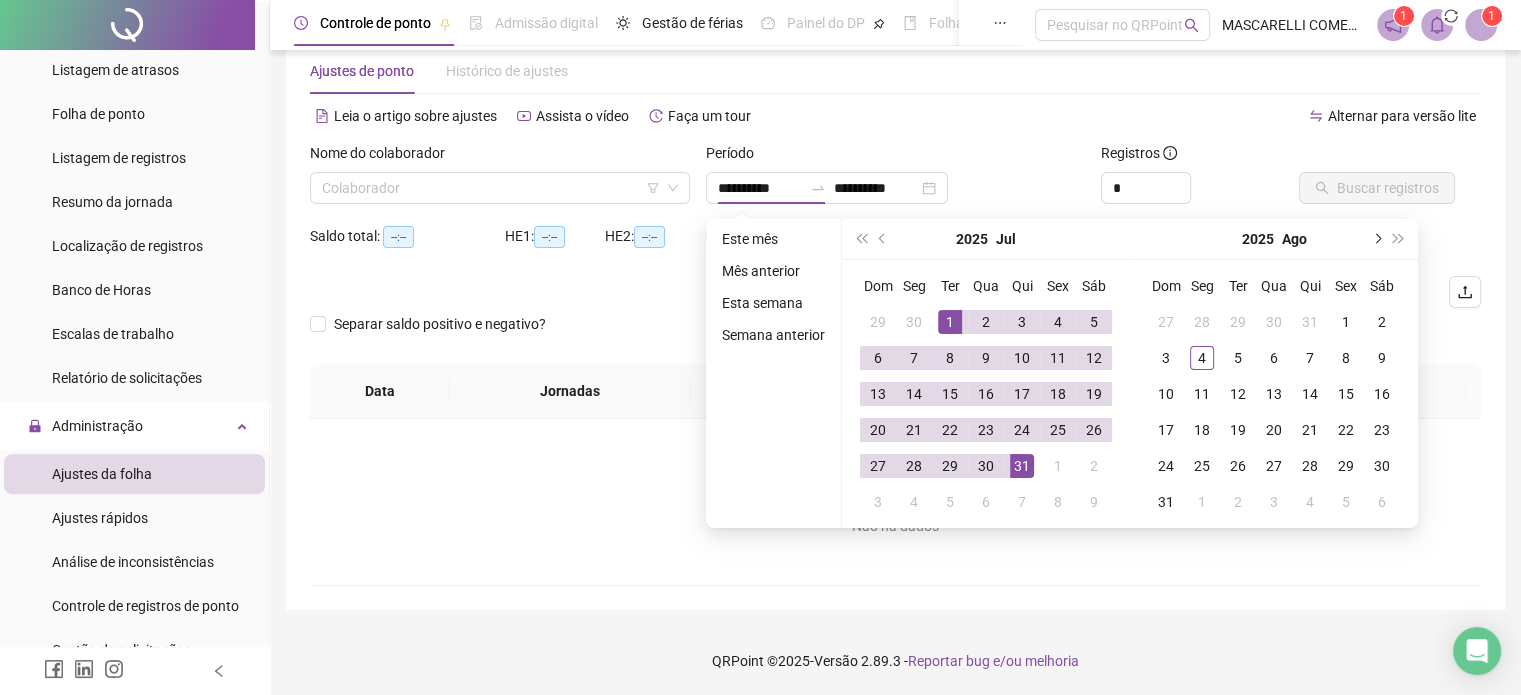 click at bounding box center (1376, 239) 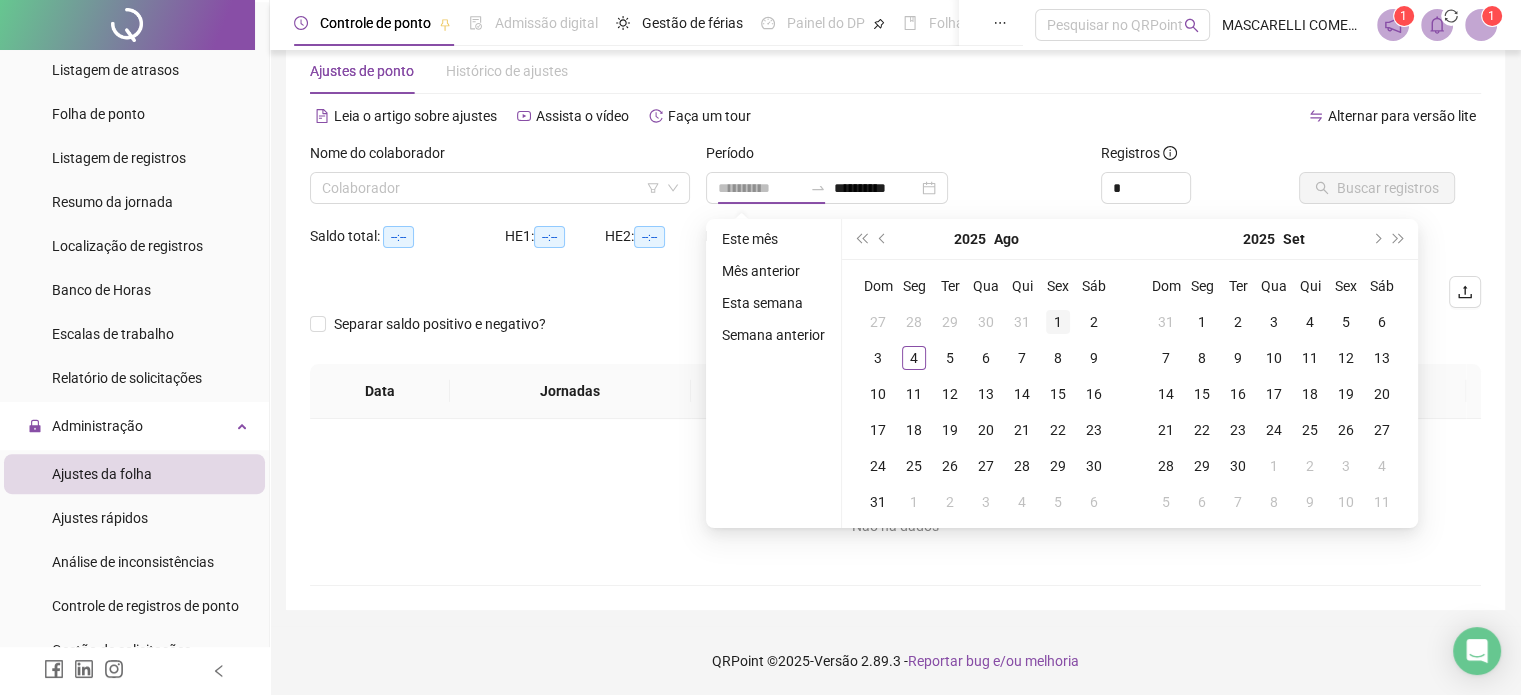 type on "**********" 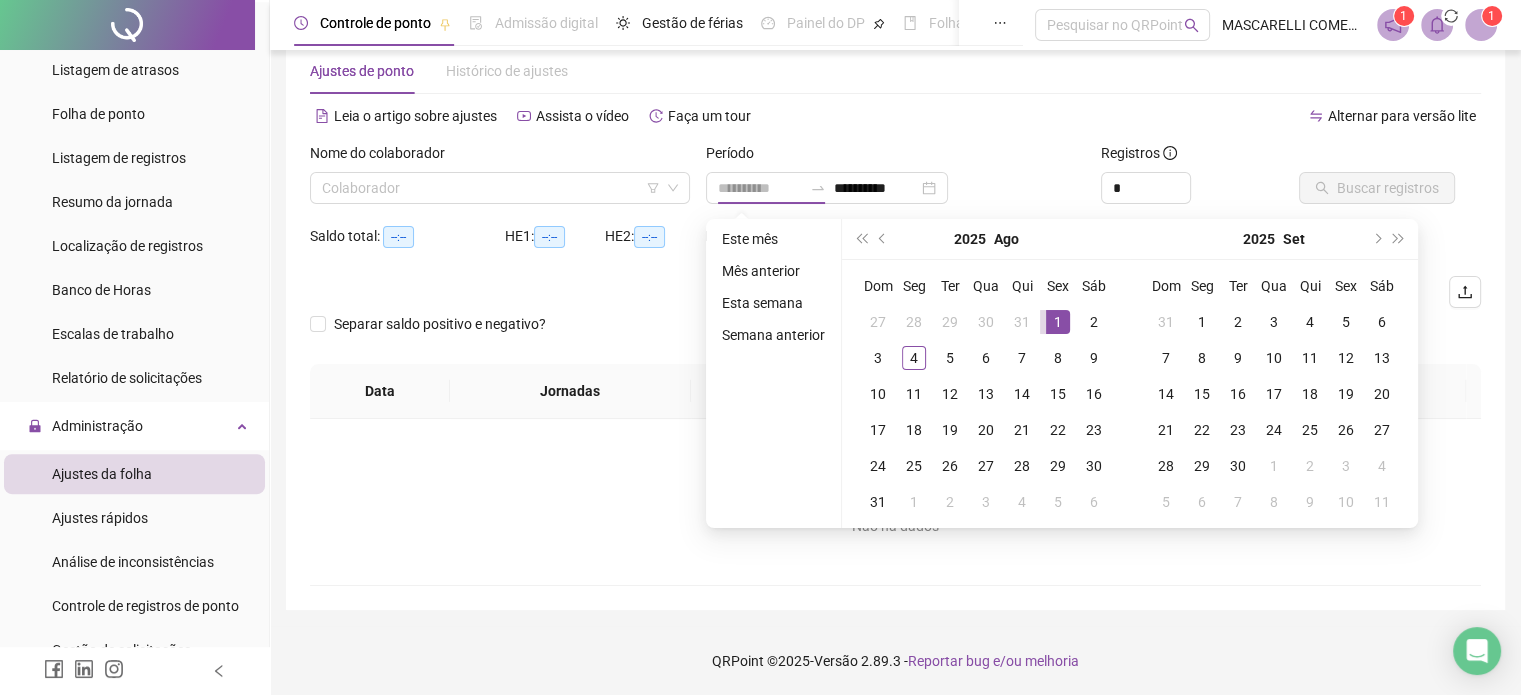click on "1" at bounding box center (1058, 322) 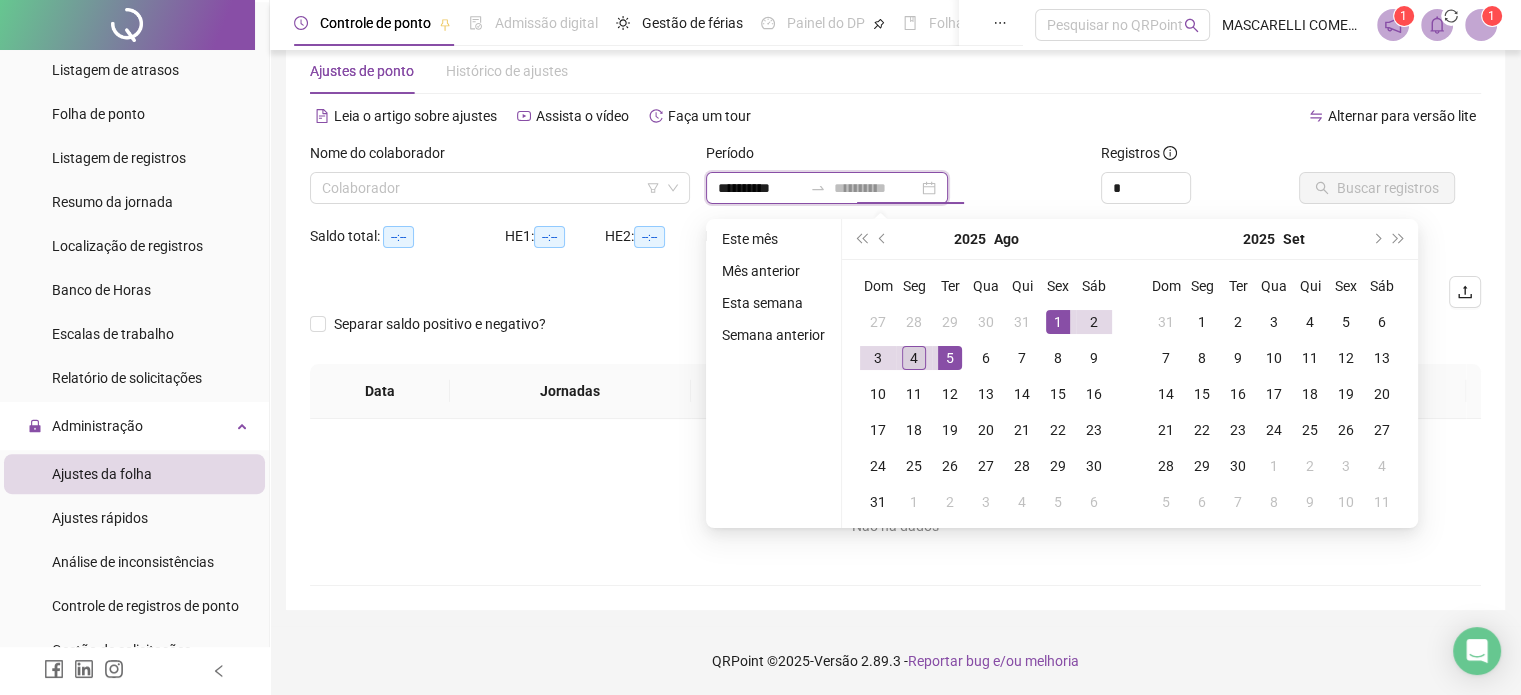type on "**********" 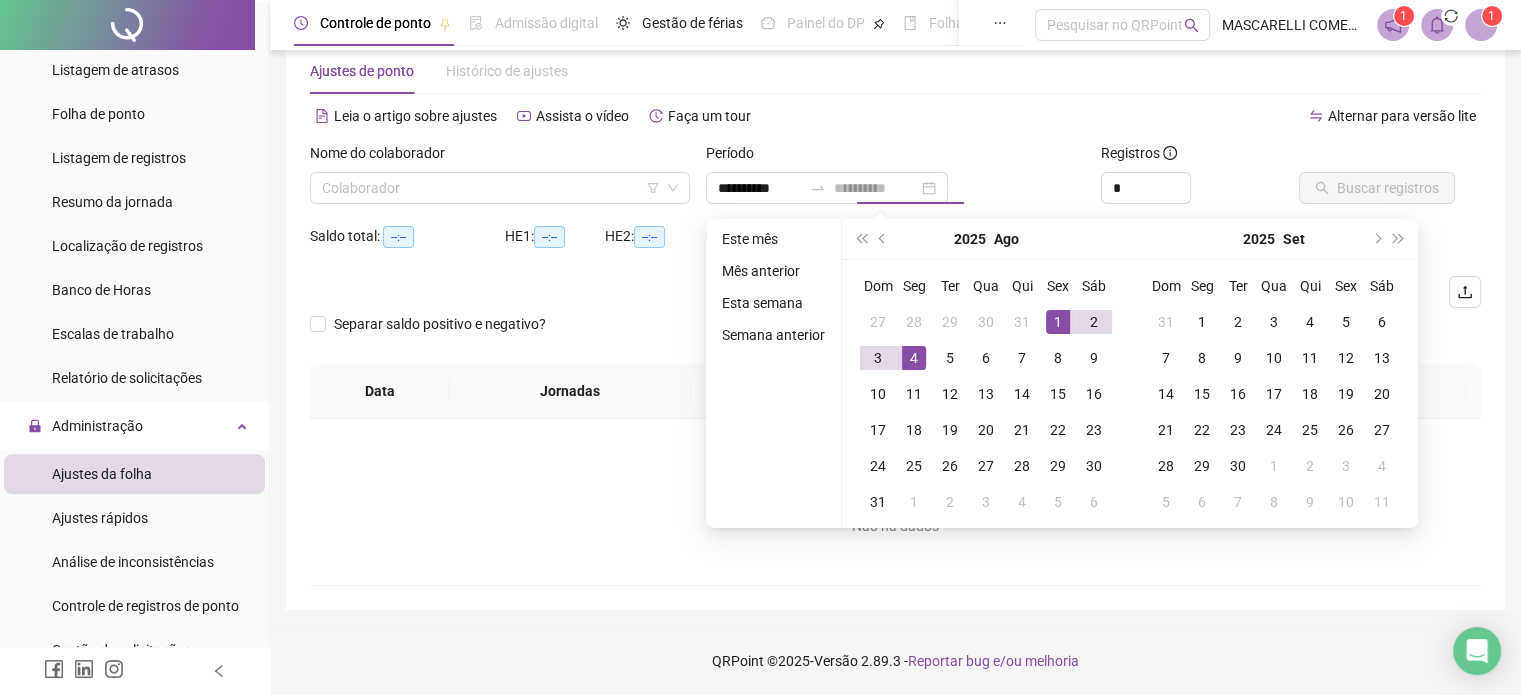 click on "4" at bounding box center (914, 358) 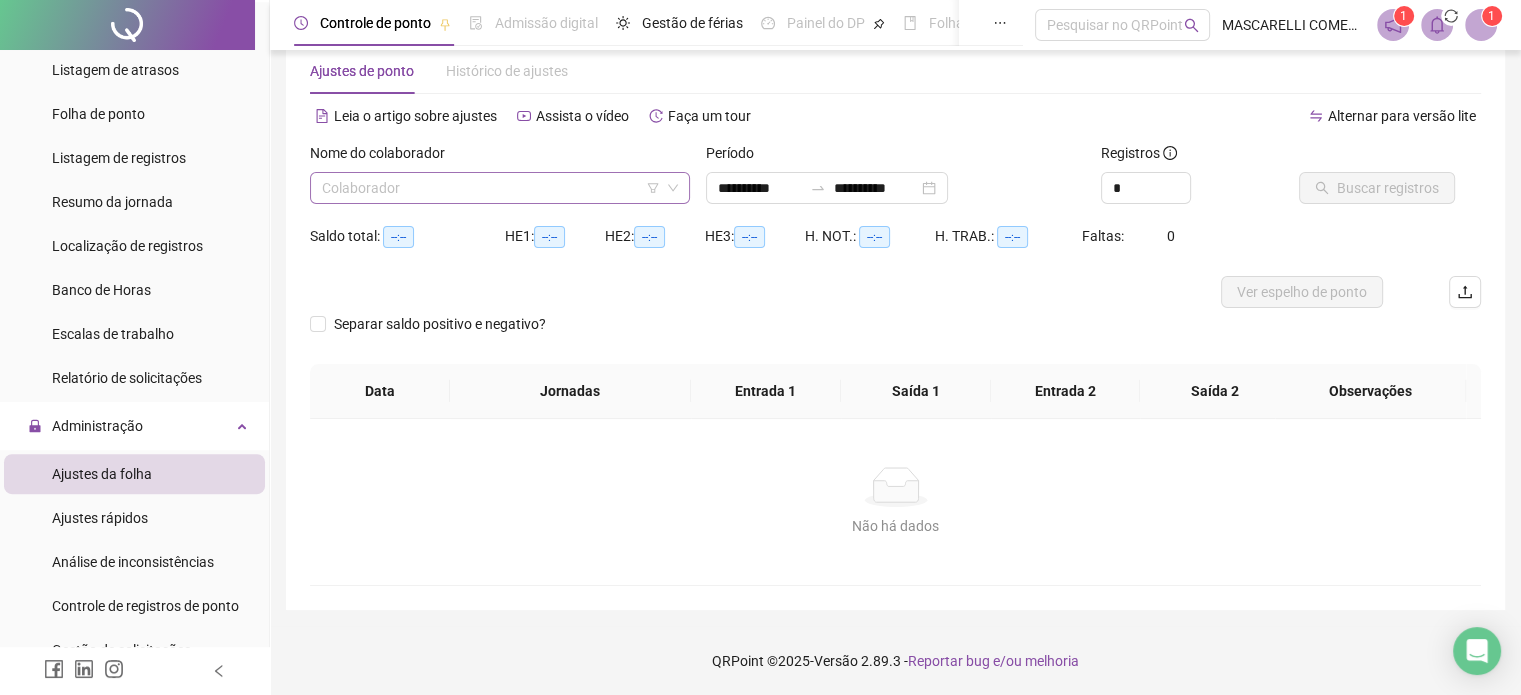 click at bounding box center [491, 188] 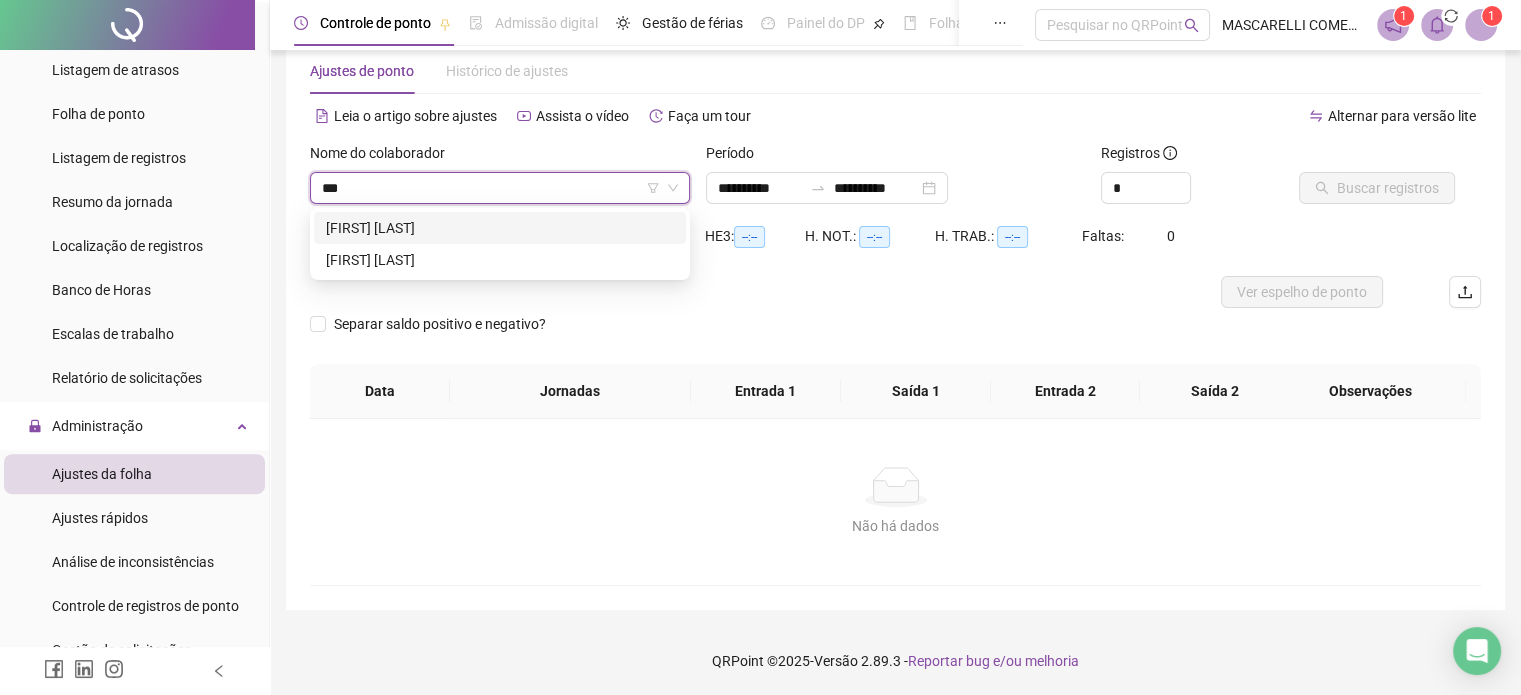 type on "****" 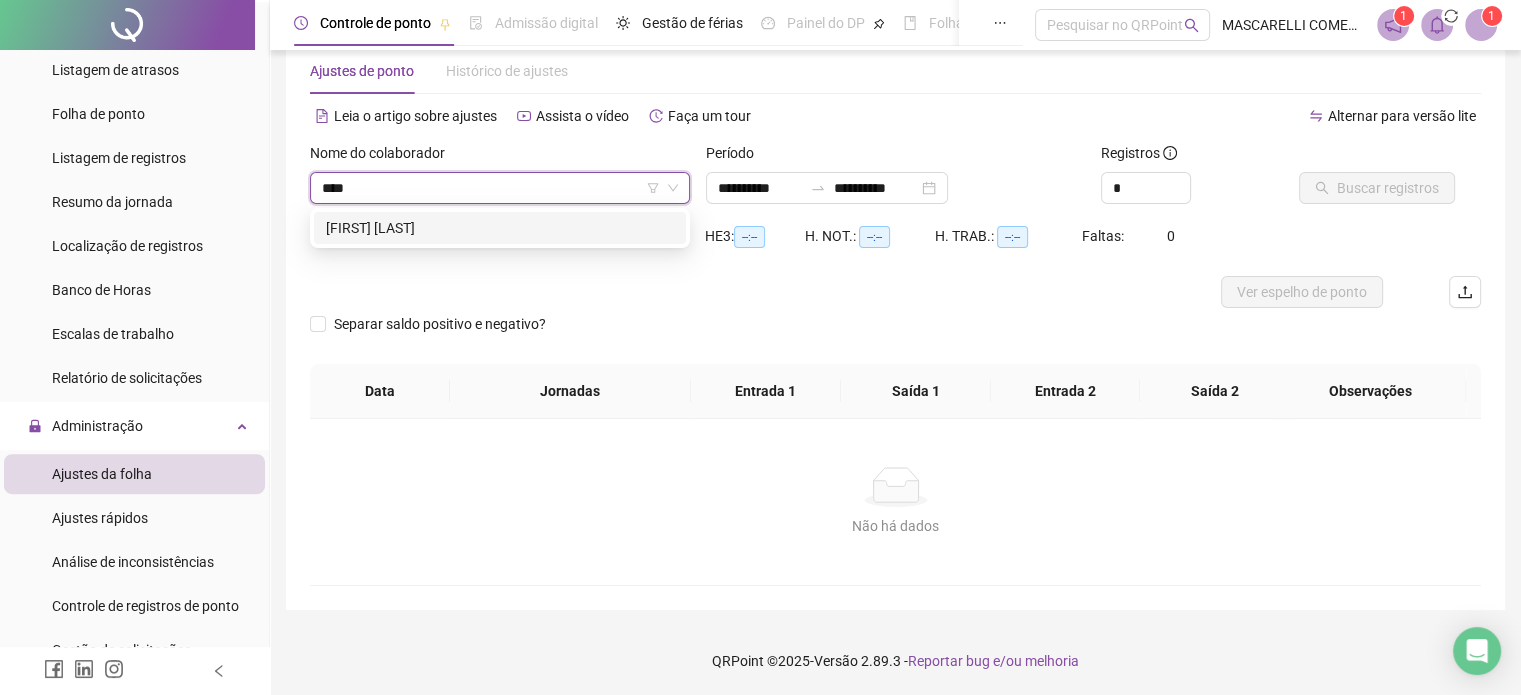 click on "[FIRST] [LAST]" at bounding box center (500, 228) 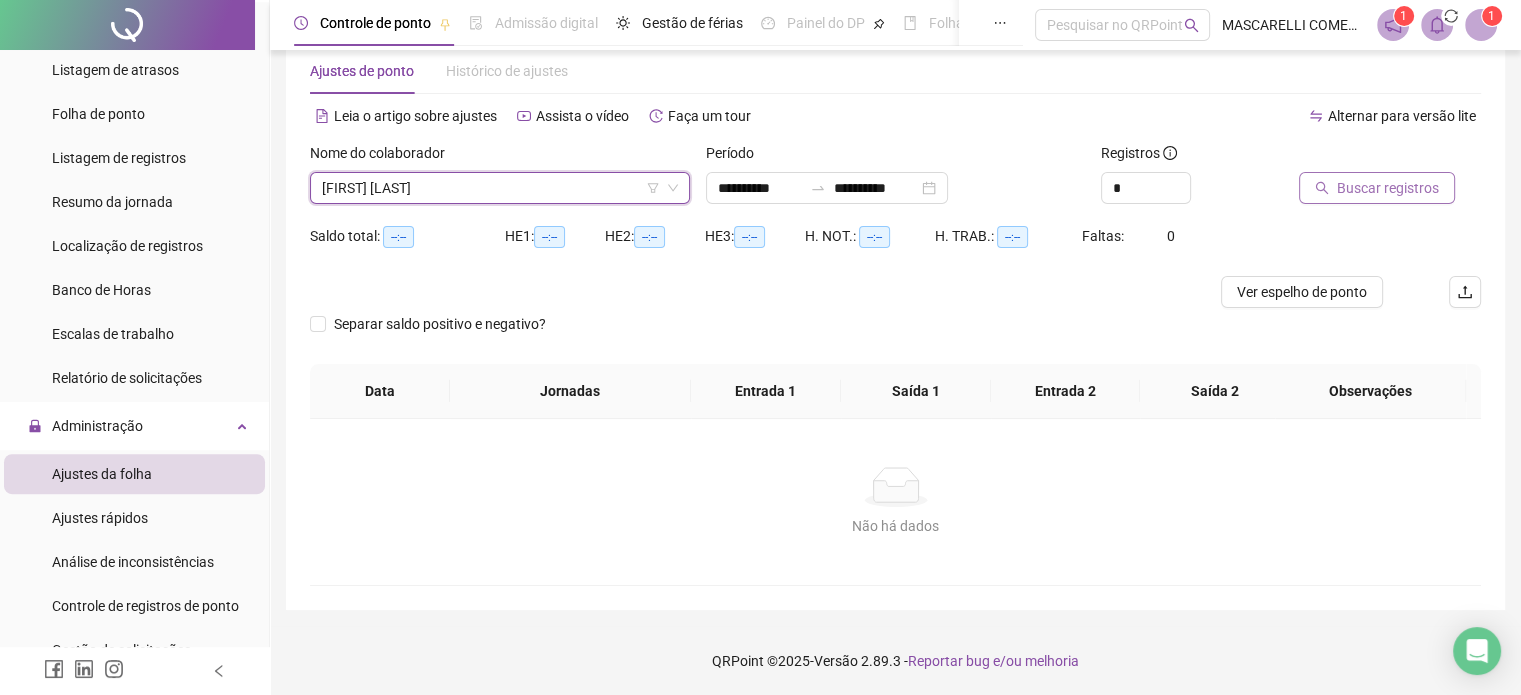 click on "Buscar registros" at bounding box center [1388, 188] 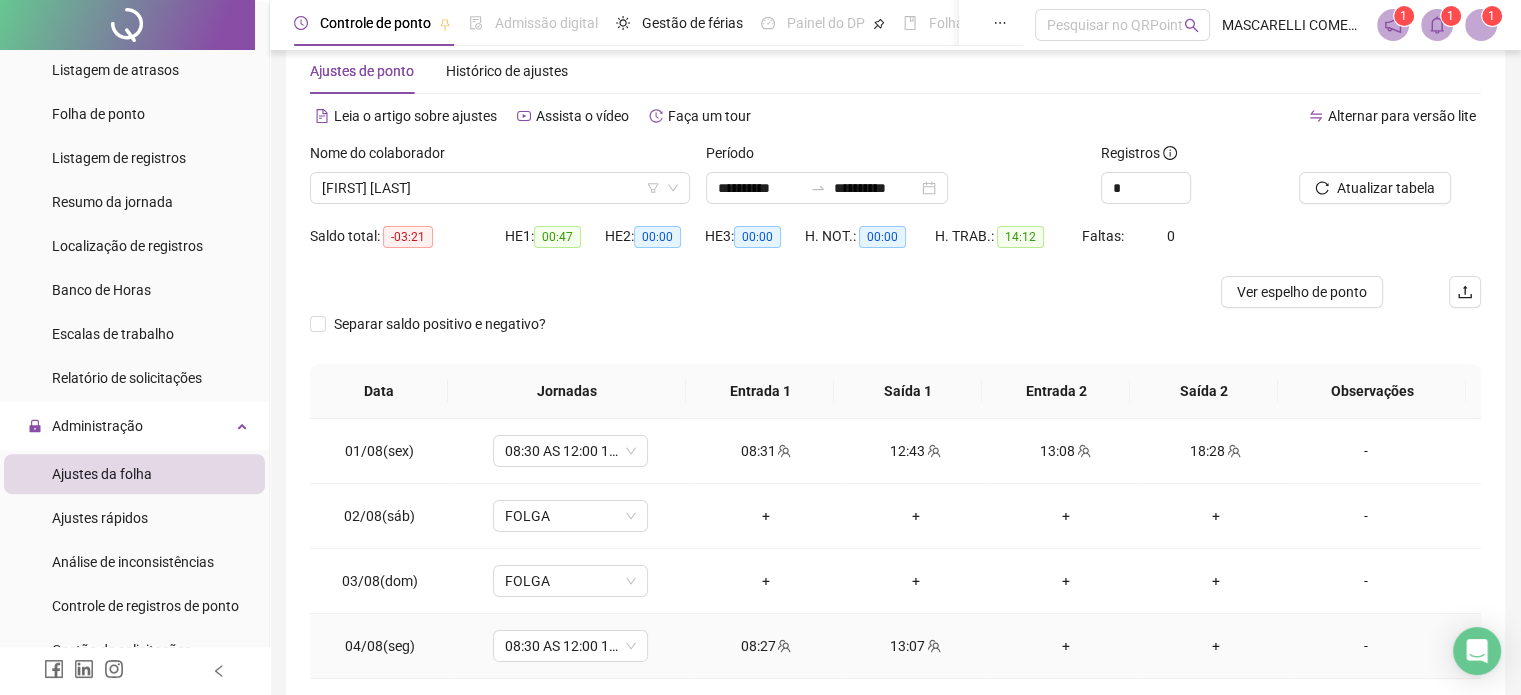 click on "+" at bounding box center [1066, 646] 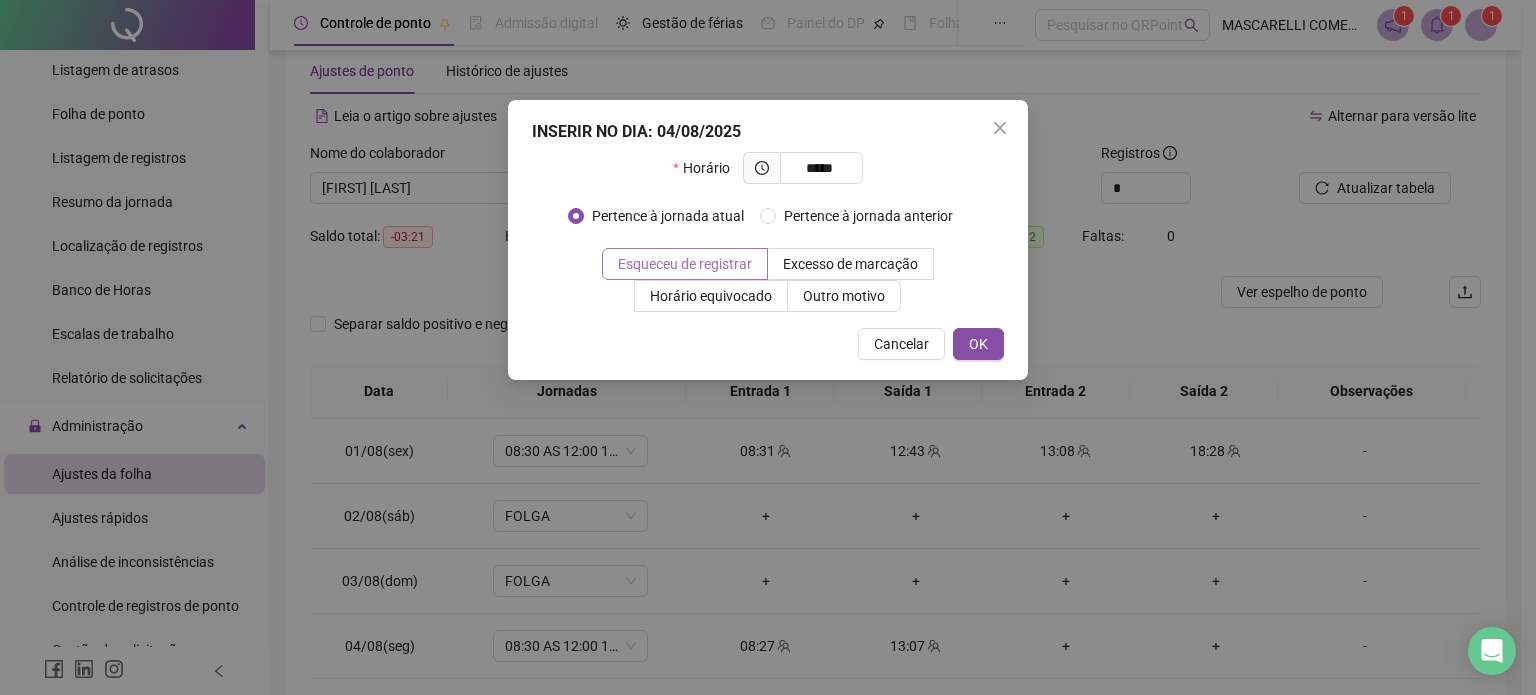 type on "*****" 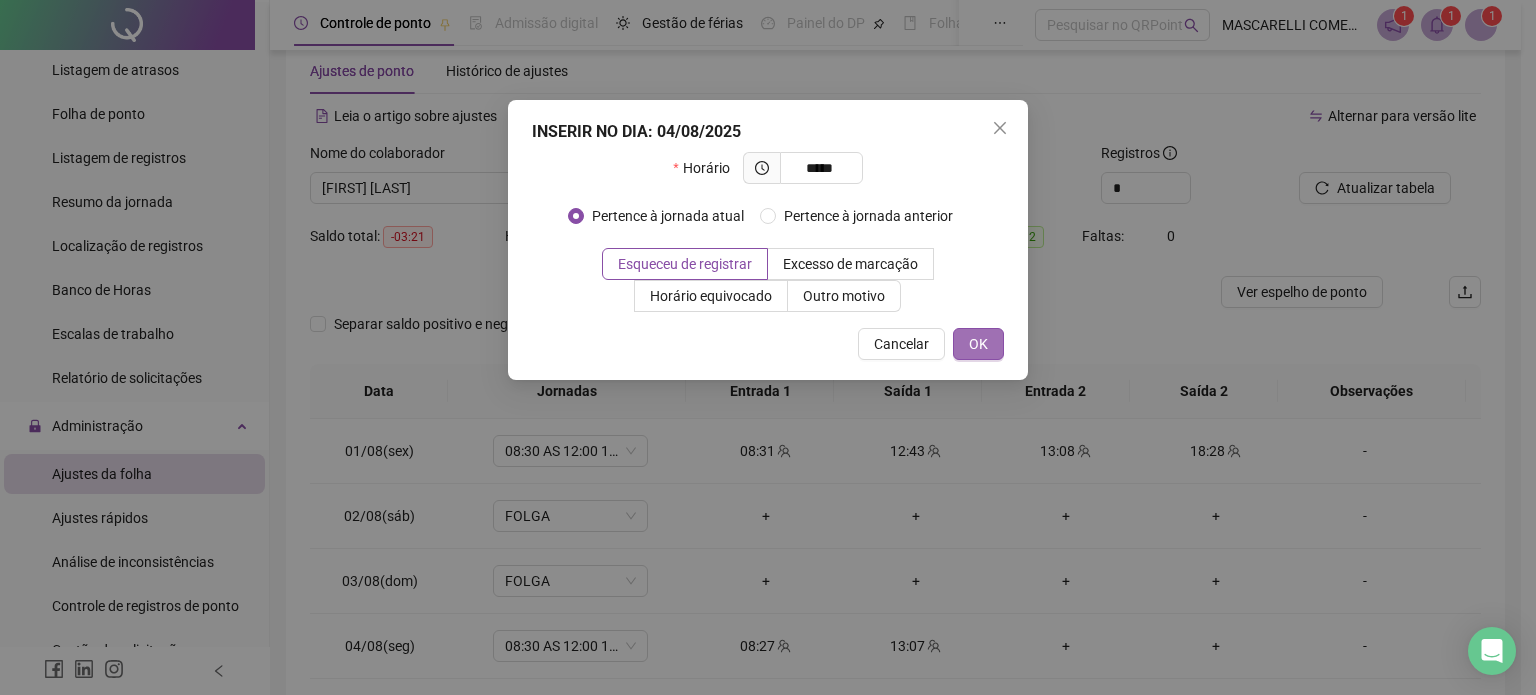 click on "OK" at bounding box center [978, 344] 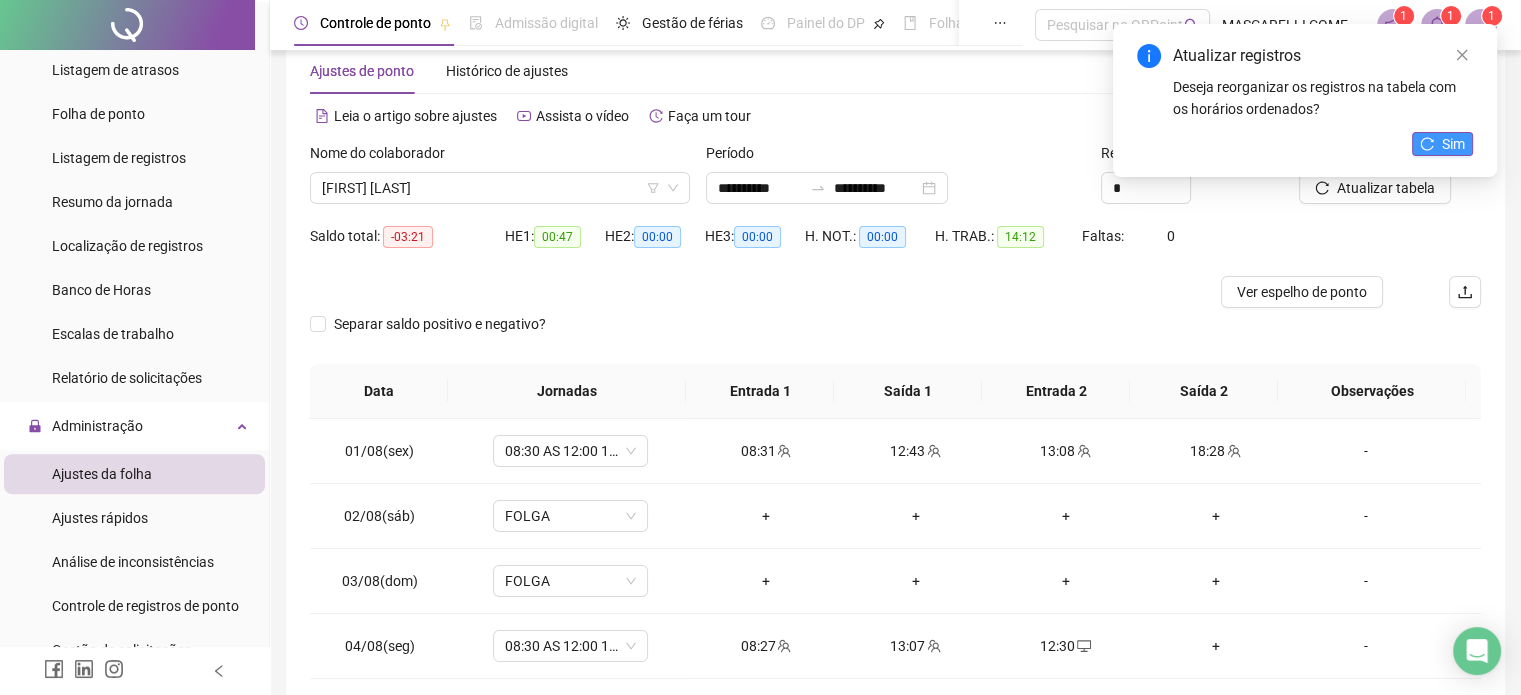click on "Sim" at bounding box center (1453, 144) 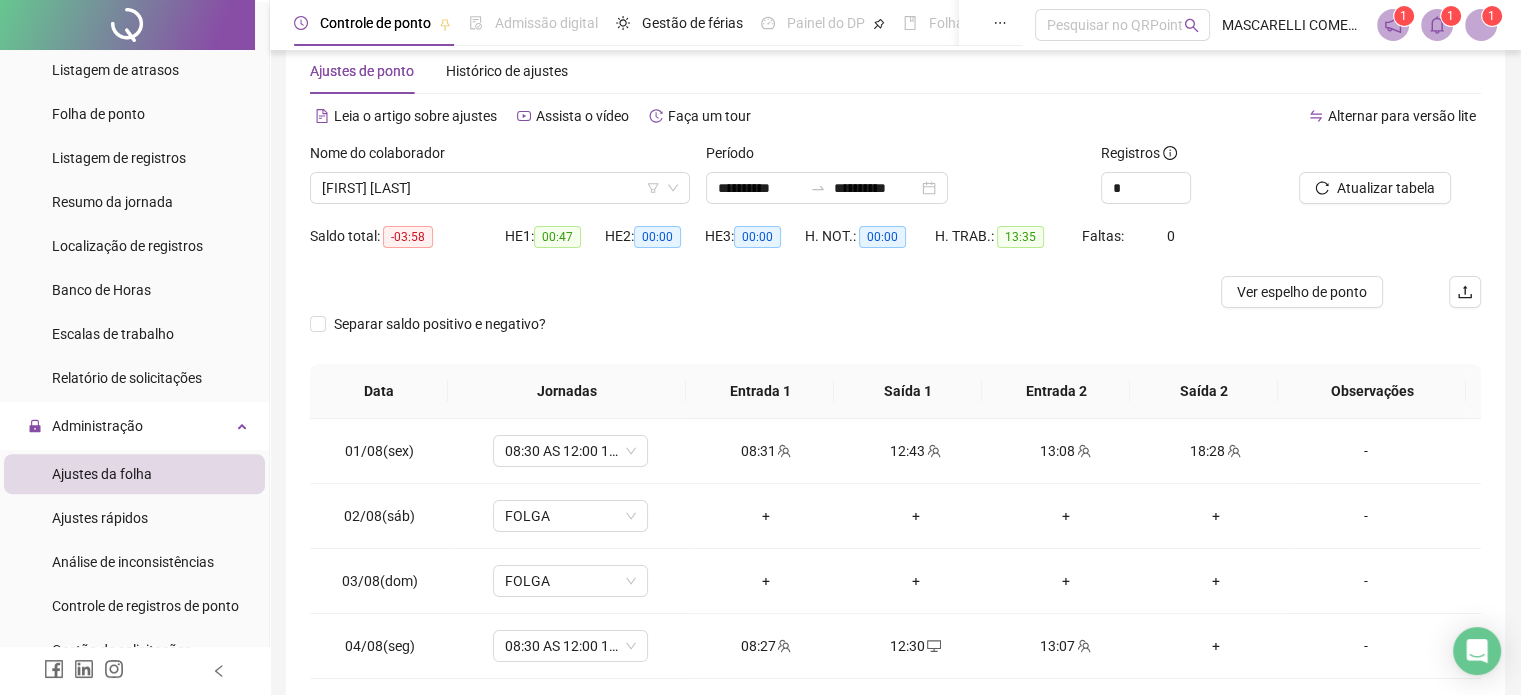 click 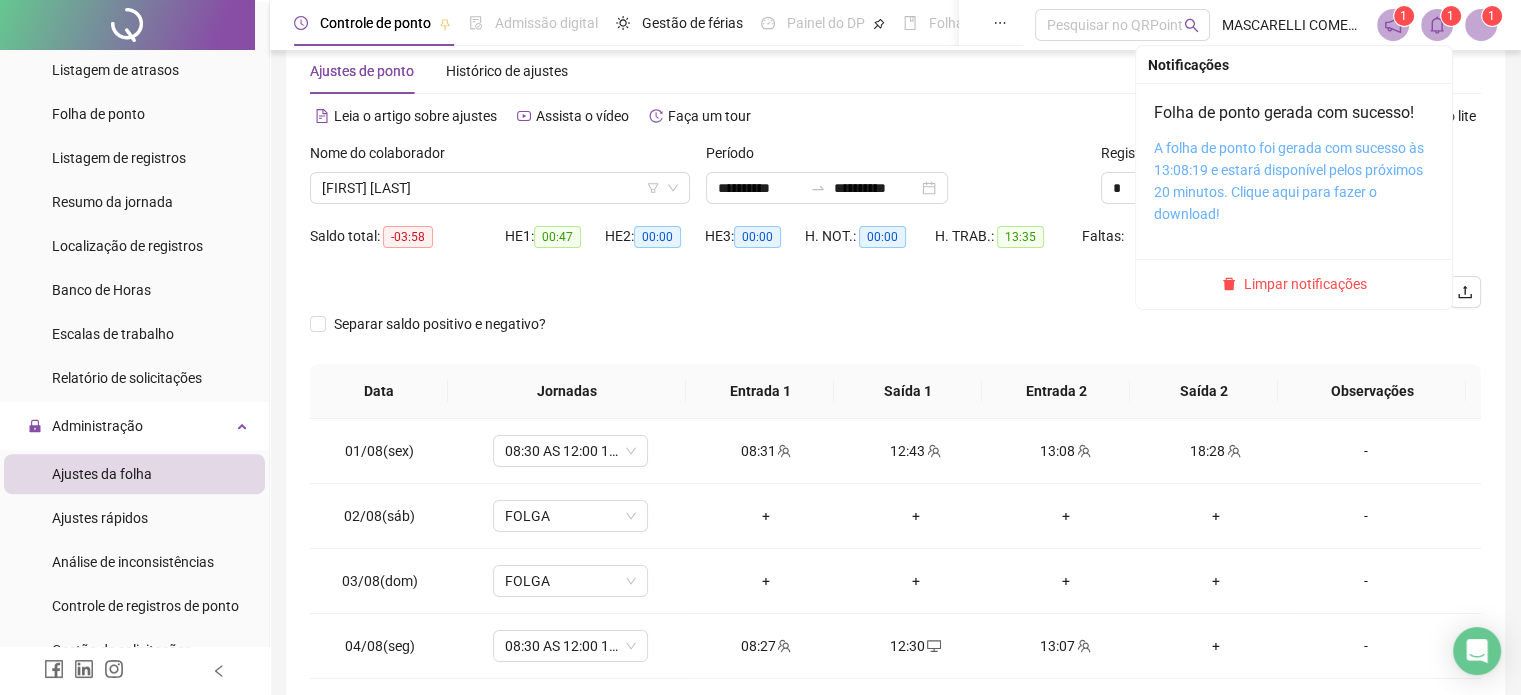 click on "A folha de ponto foi gerada com sucesso às 13:08:19 e estará disponível pelos próximos 20 minutos.
Clique aqui para fazer o download!" at bounding box center (1289, 181) 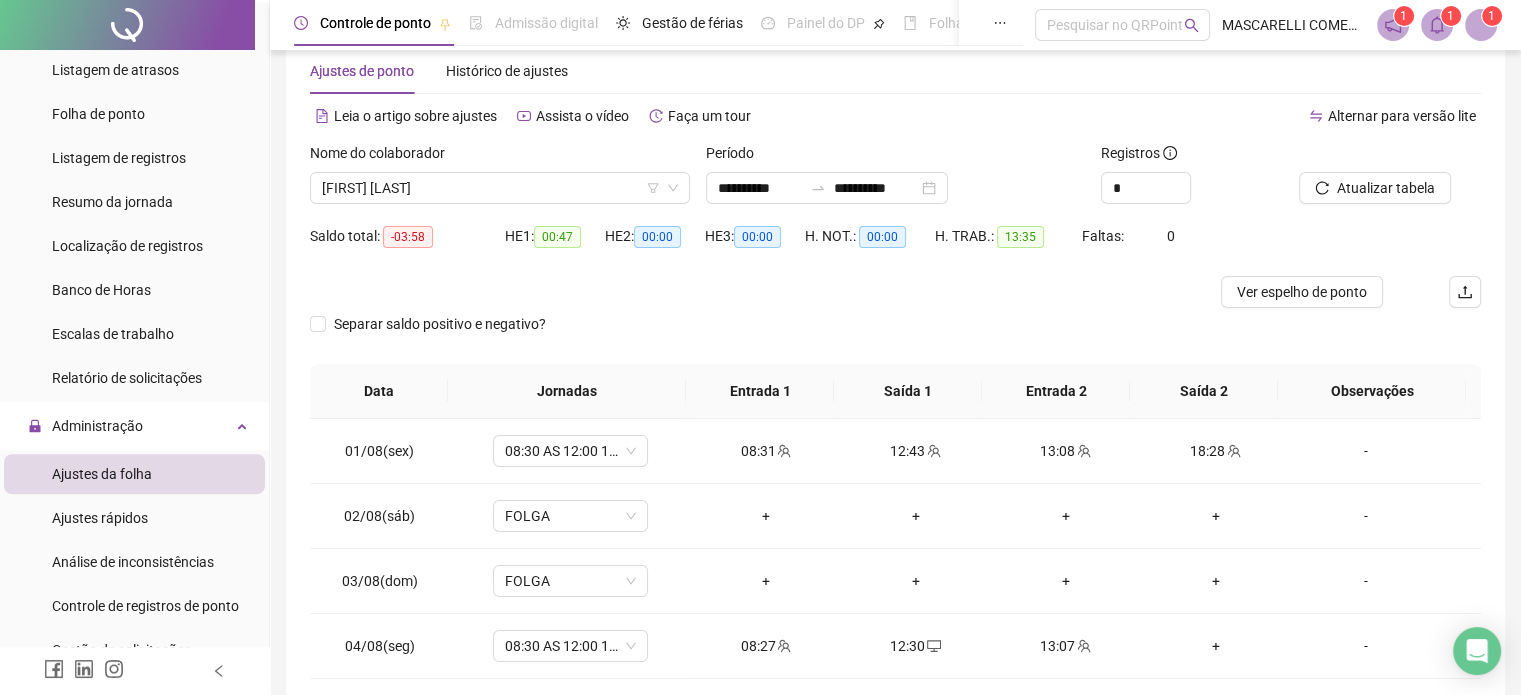 click 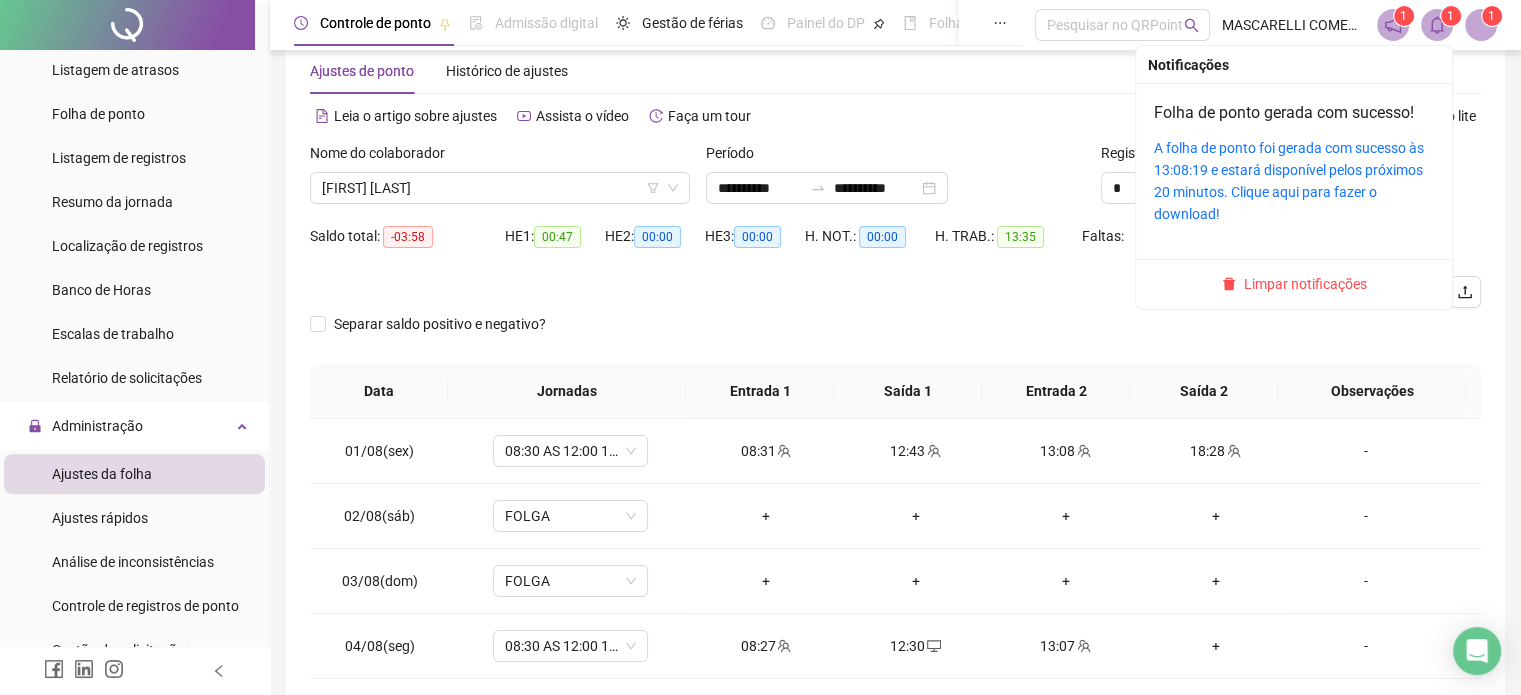 click on "A folha de ponto foi gerada com sucesso às 13:08:19 e estará disponível pelos próximos 20 minutos.
Clique aqui para fazer o download!" at bounding box center [1294, 181] 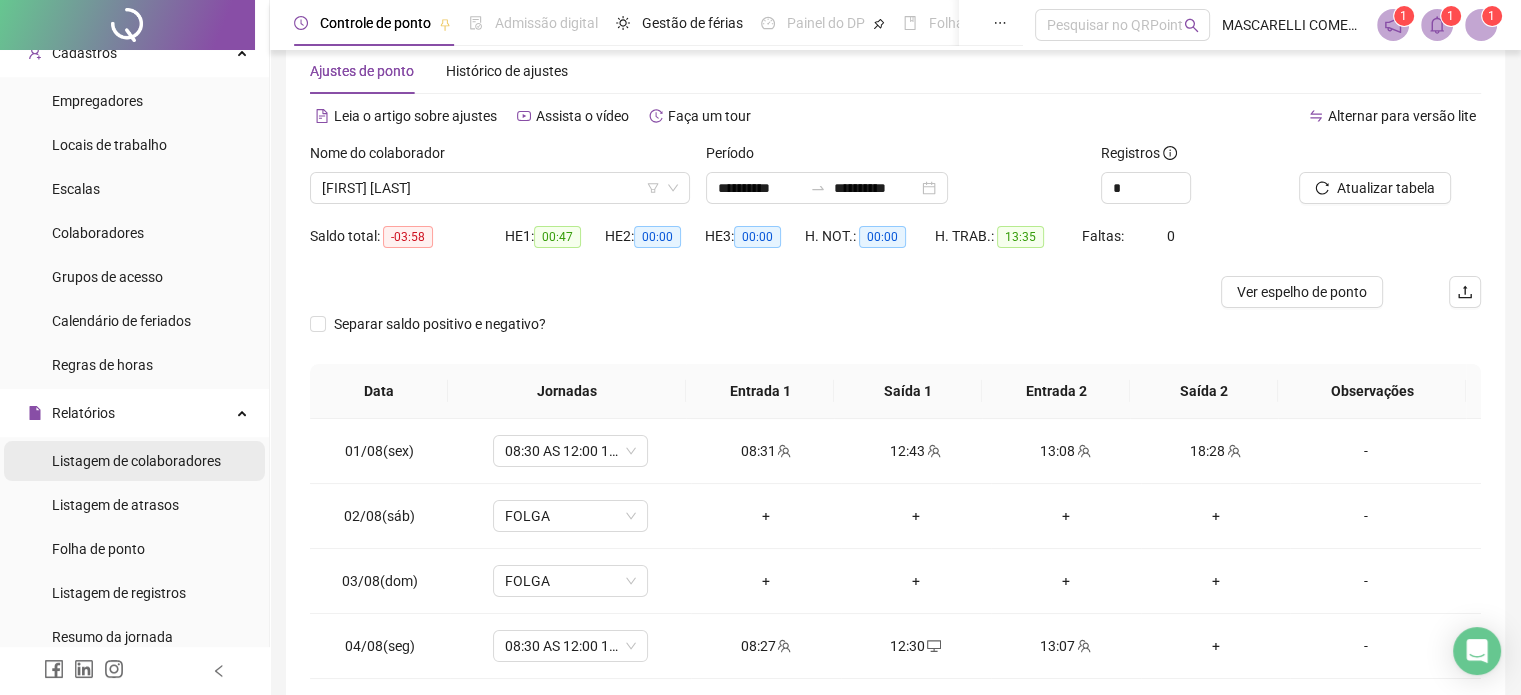 scroll, scrollTop: 100, scrollLeft: 0, axis: vertical 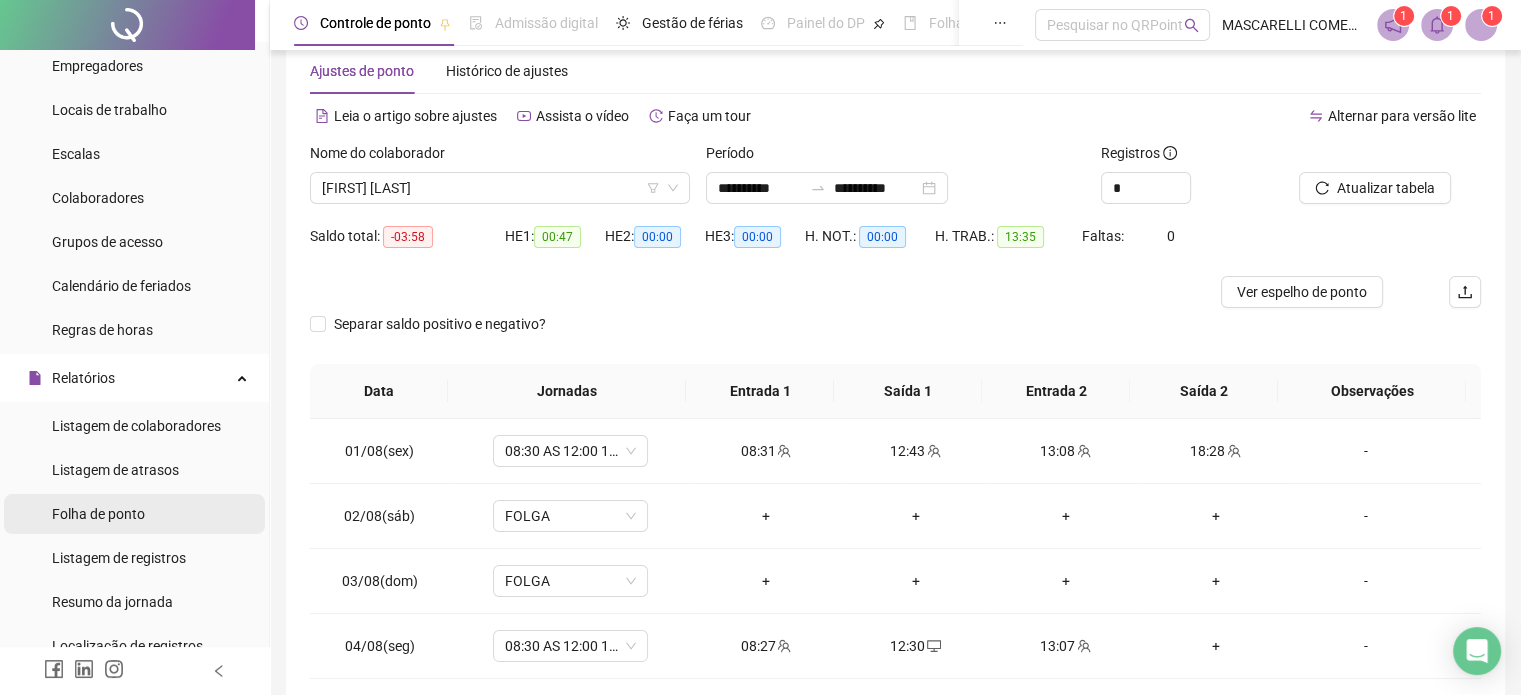 click on "Folha de ponto" at bounding box center (98, 514) 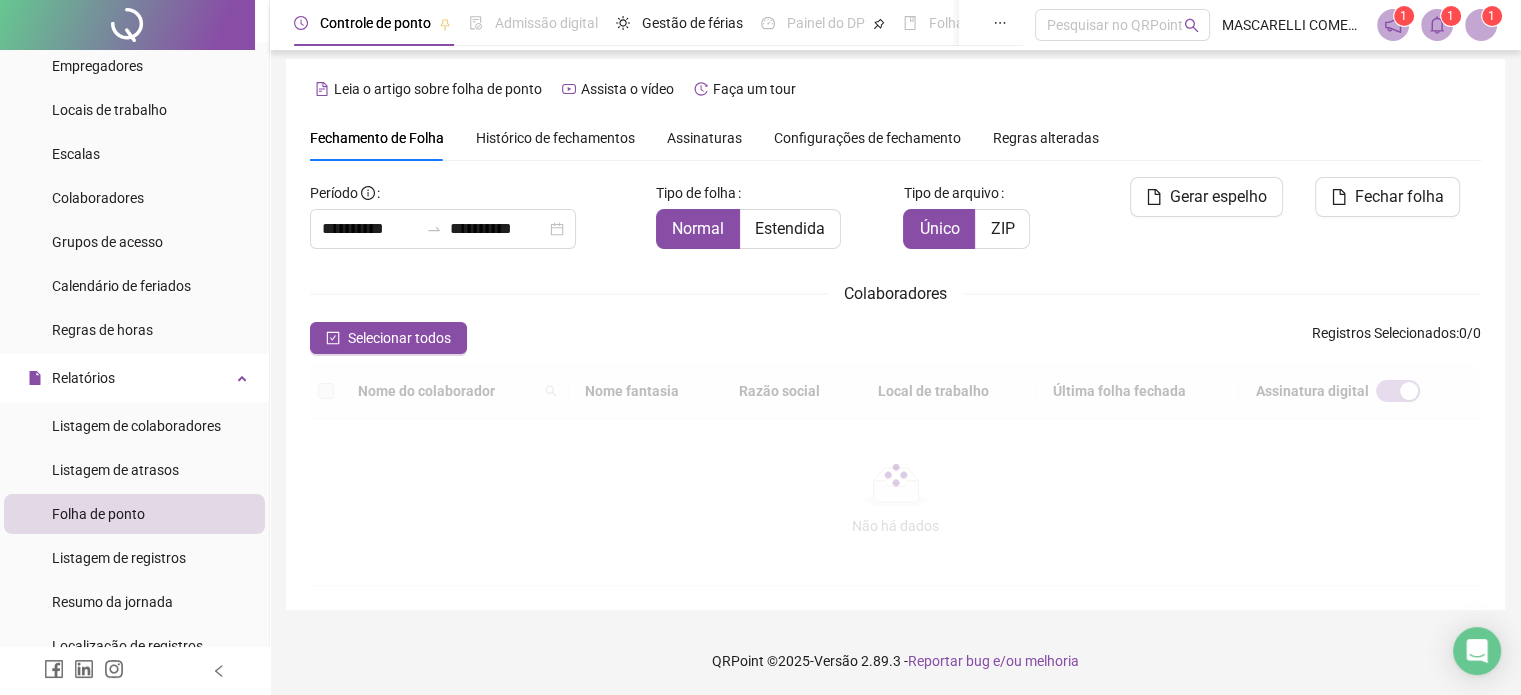 scroll, scrollTop: 61, scrollLeft: 0, axis: vertical 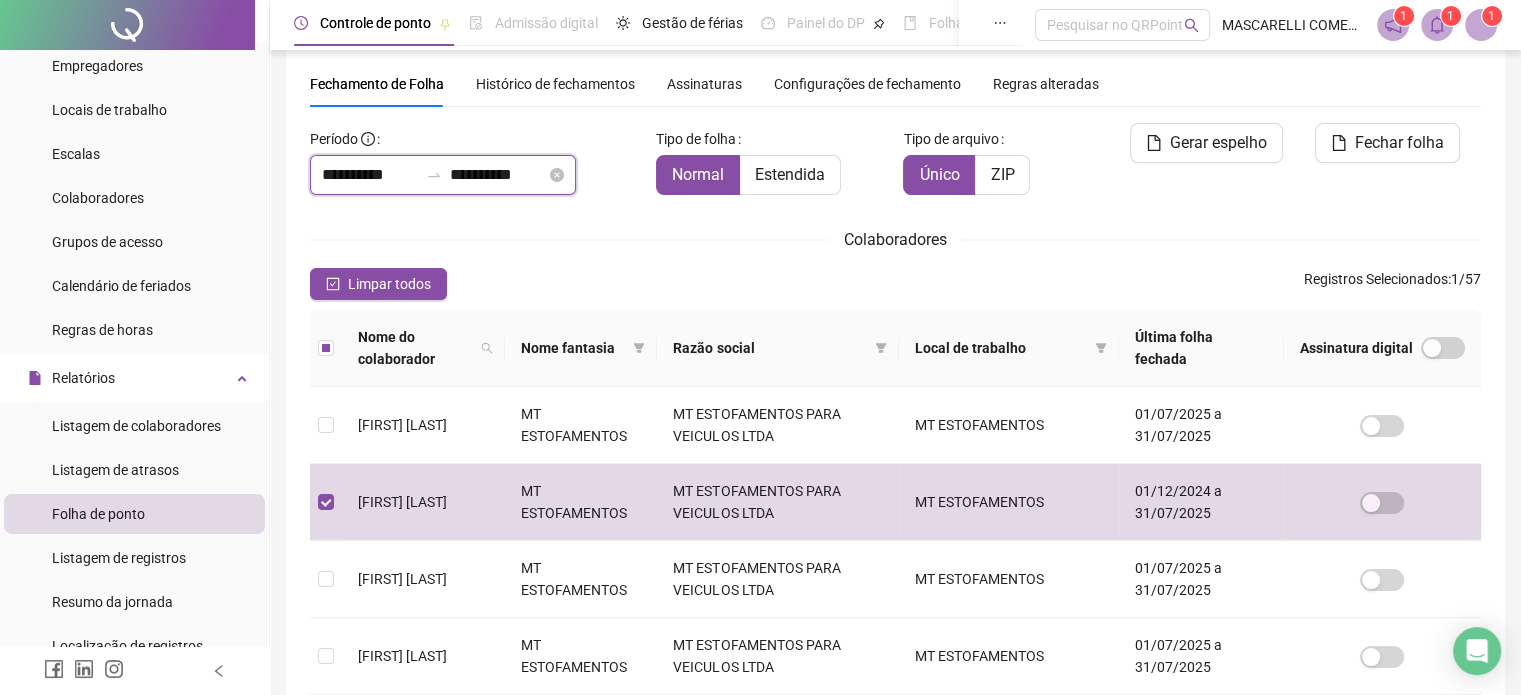 click on "**********" at bounding box center [370, 175] 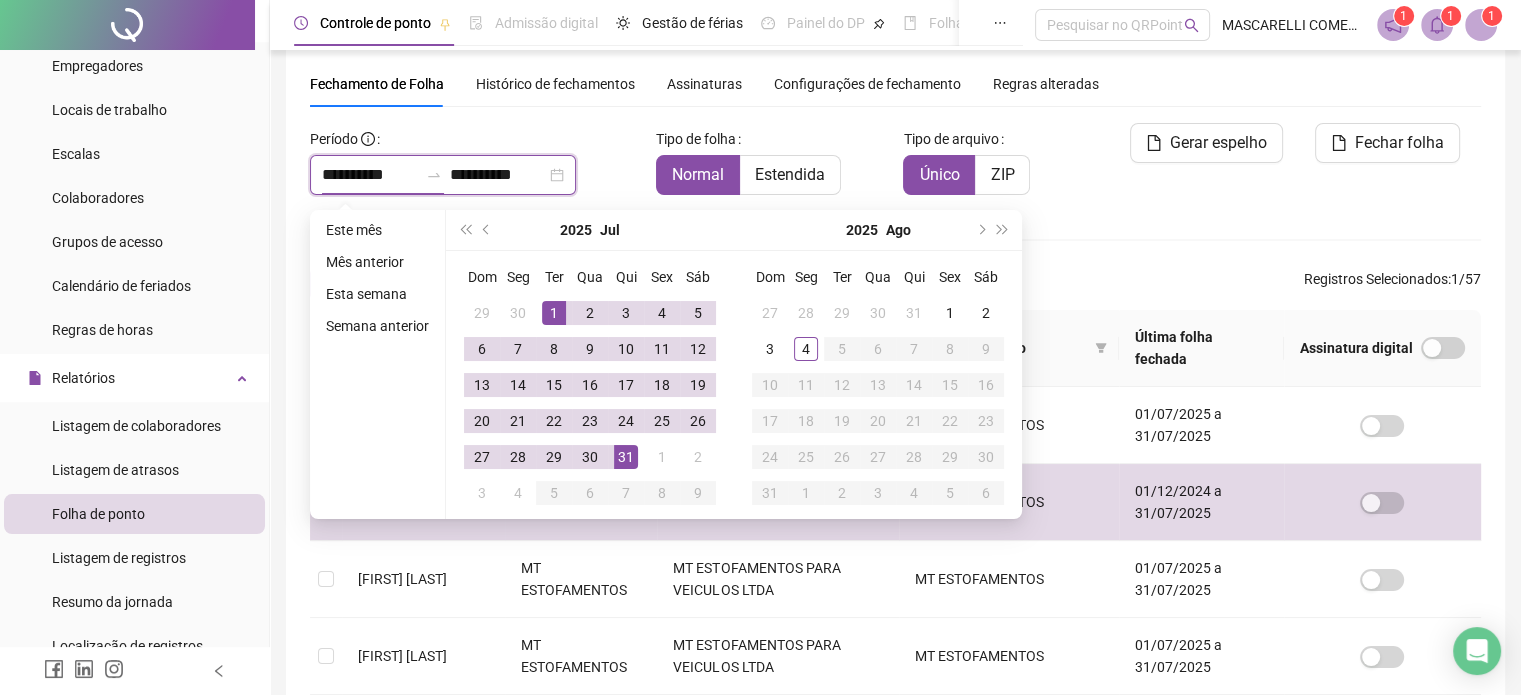 type on "**********" 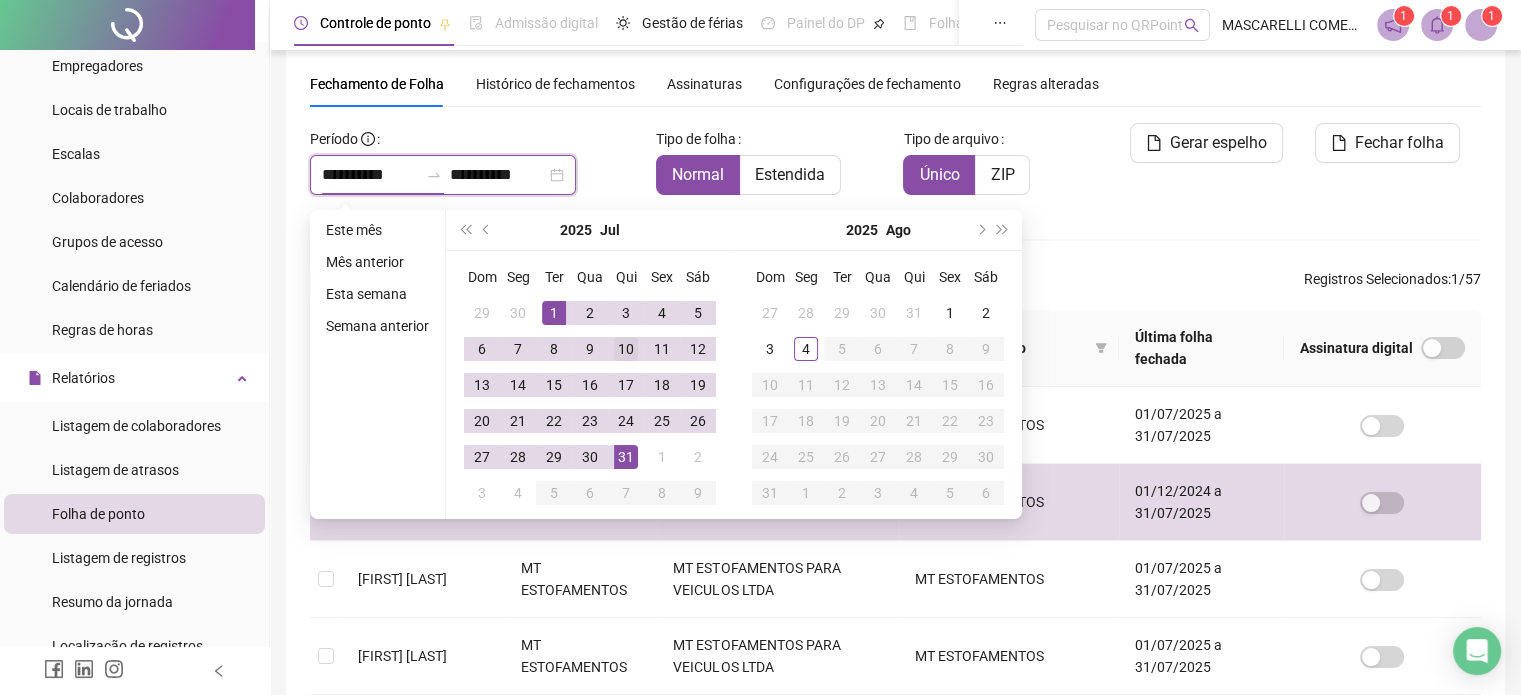 type on "**********" 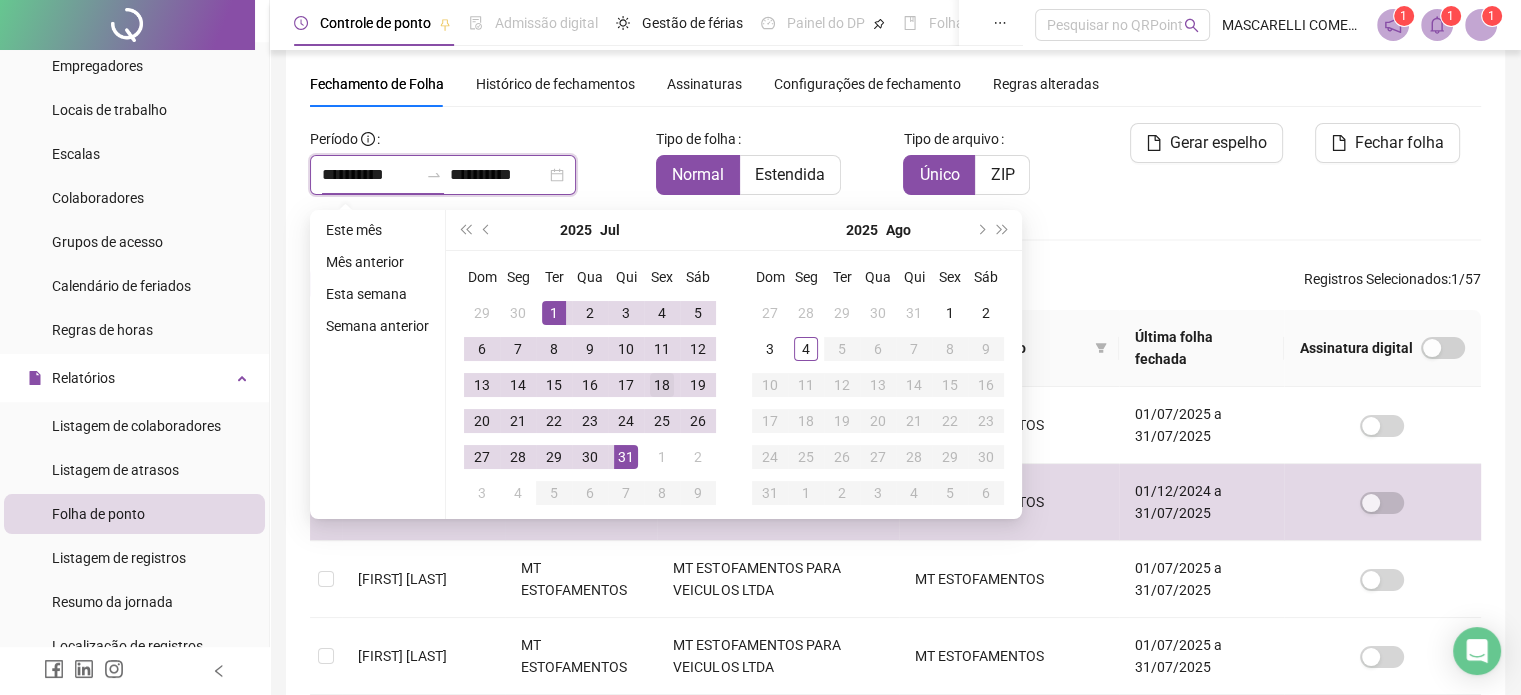 type on "**********" 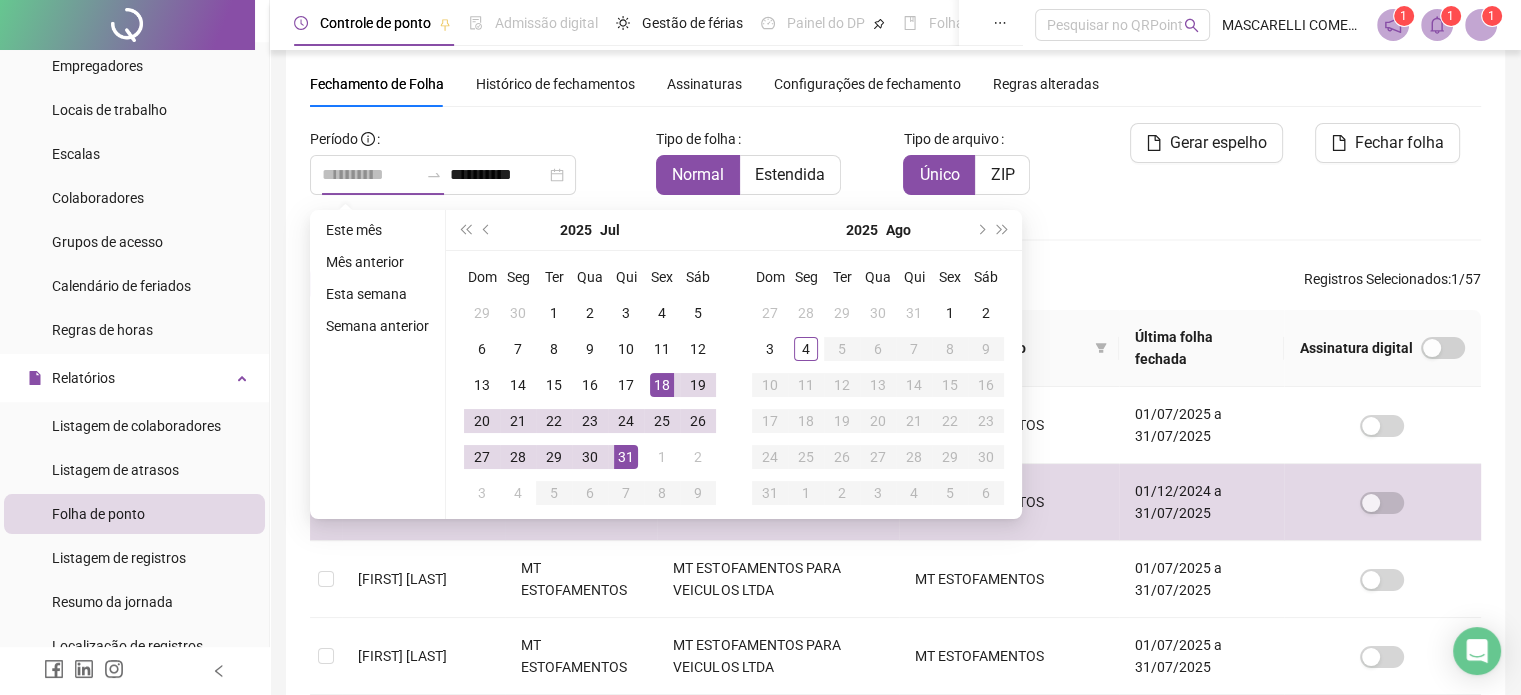 click on "18" at bounding box center [662, 385] 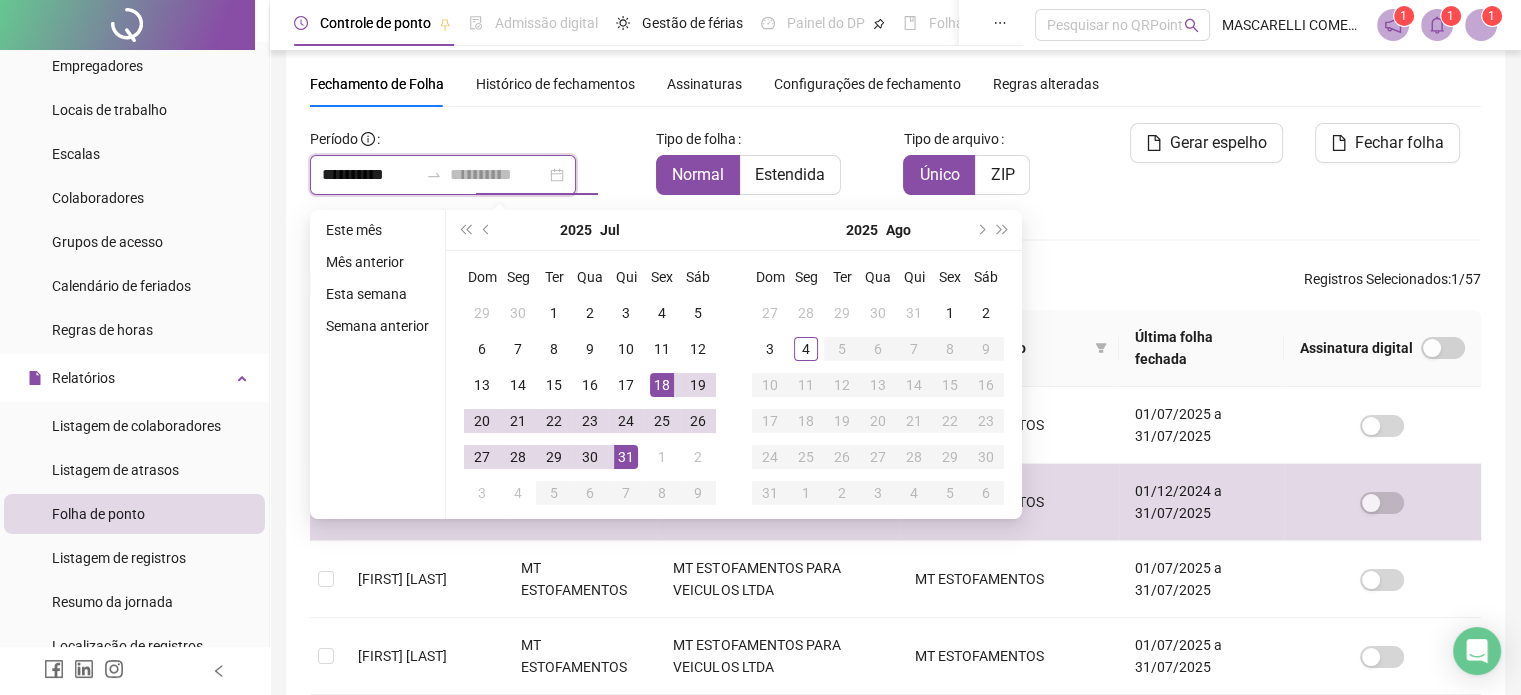 type on "**********" 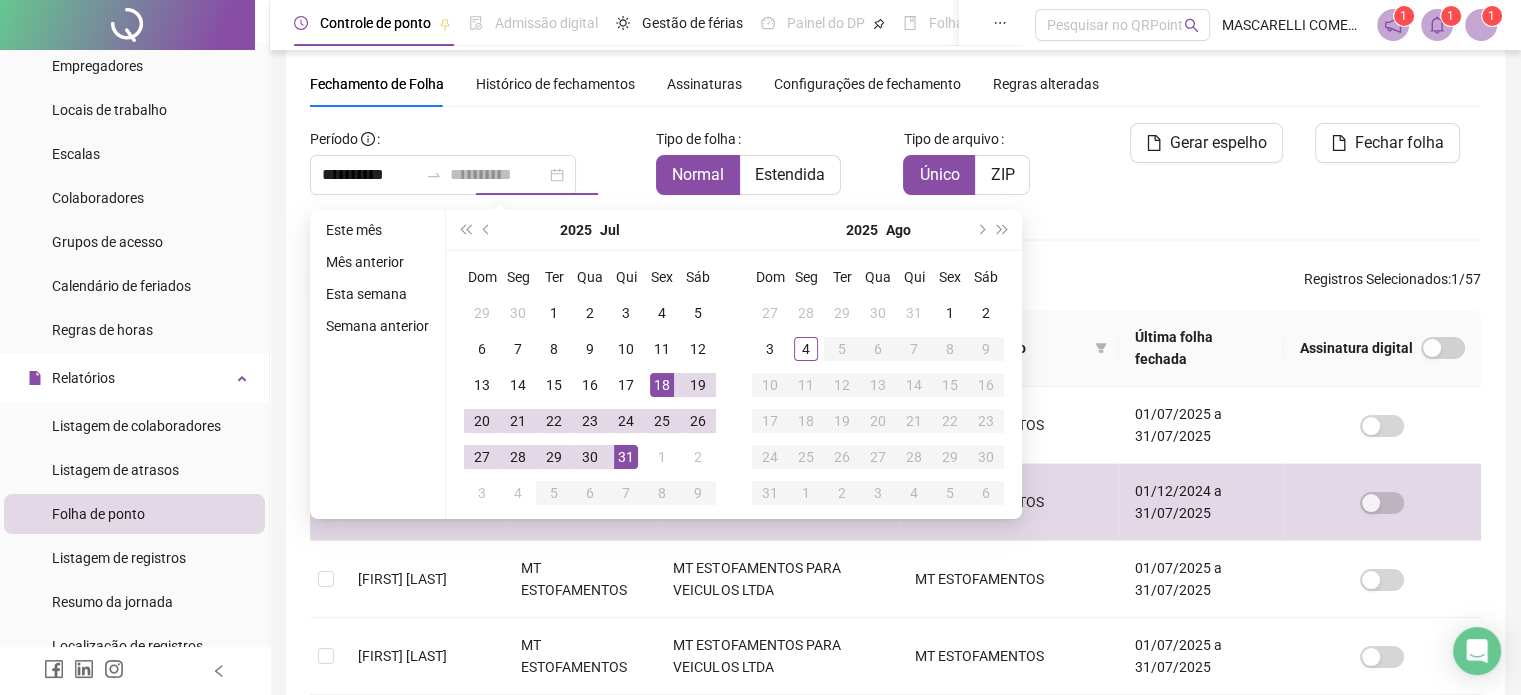 click on "31" at bounding box center (626, 457) 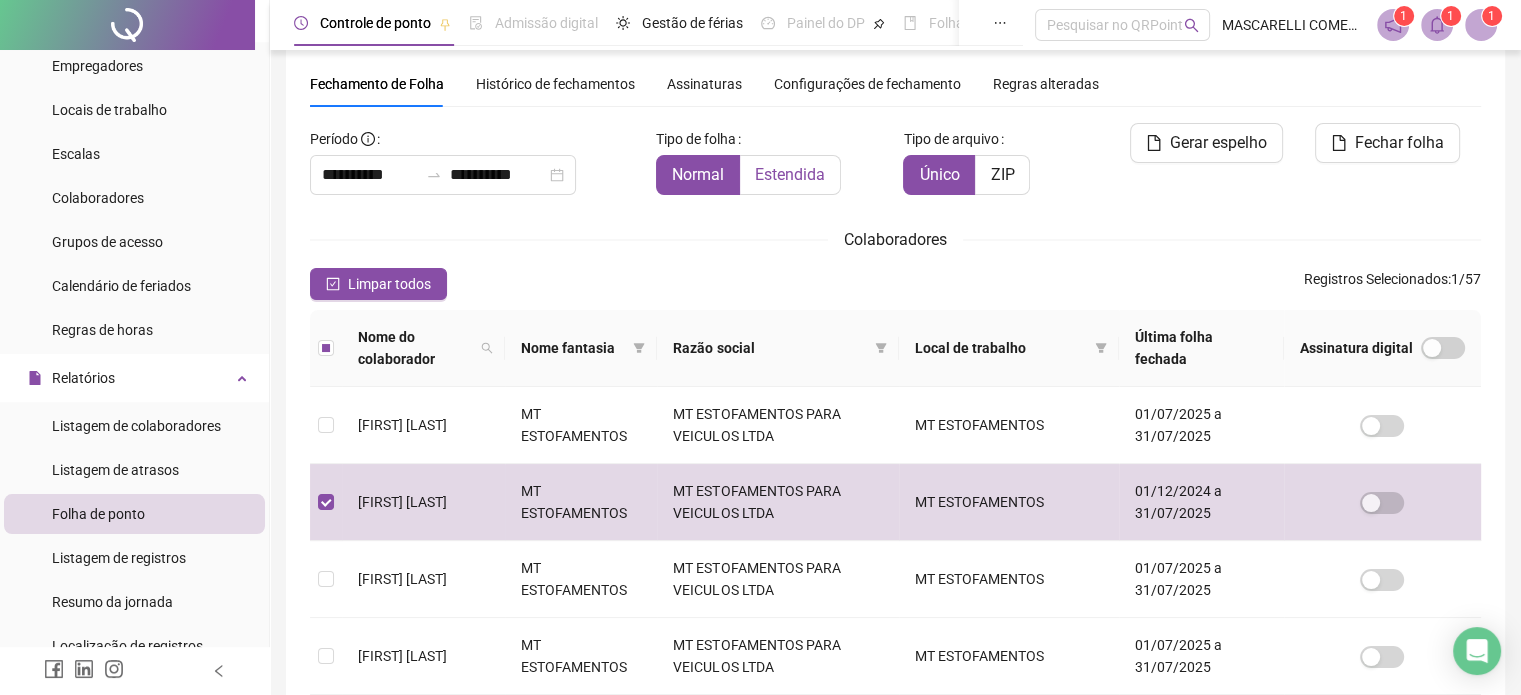 click on "Estendida" at bounding box center [790, 174] 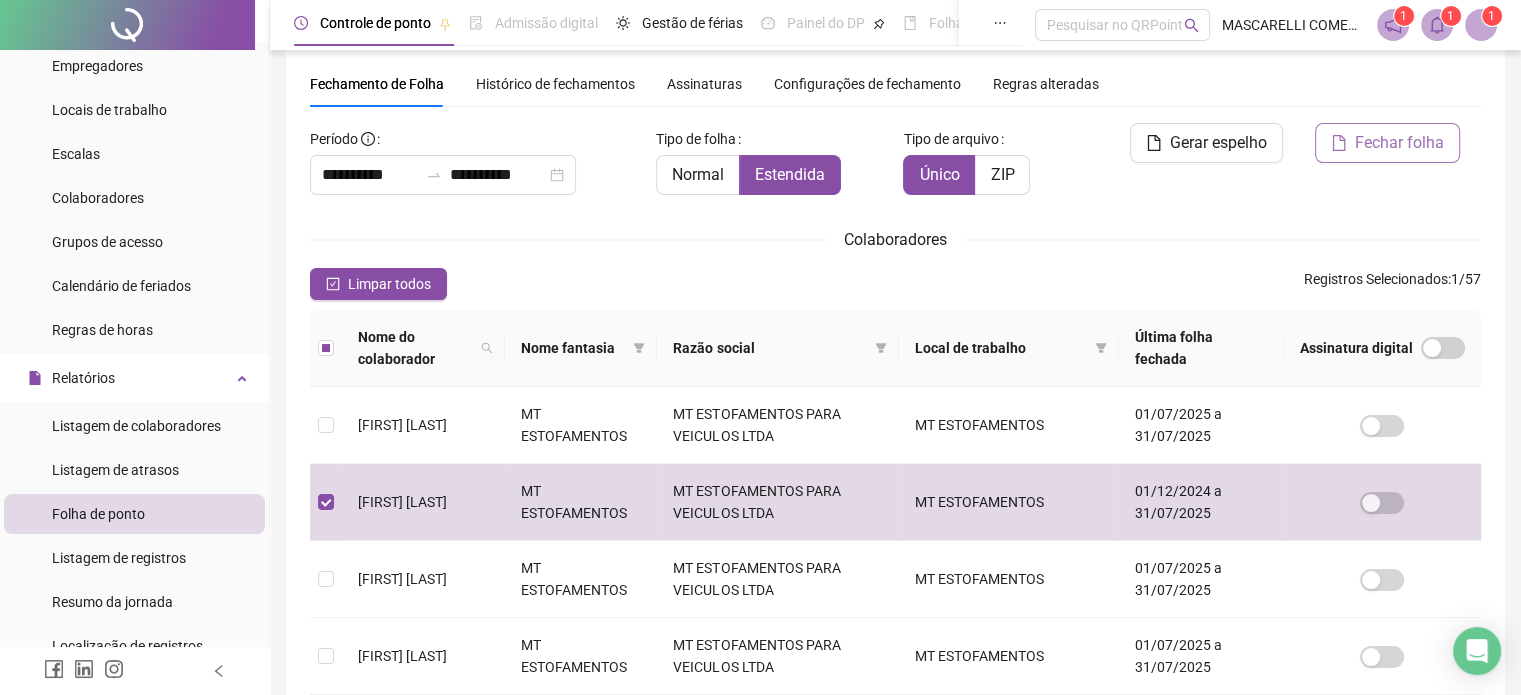 click on "Fechar folha" at bounding box center [1399, 143] 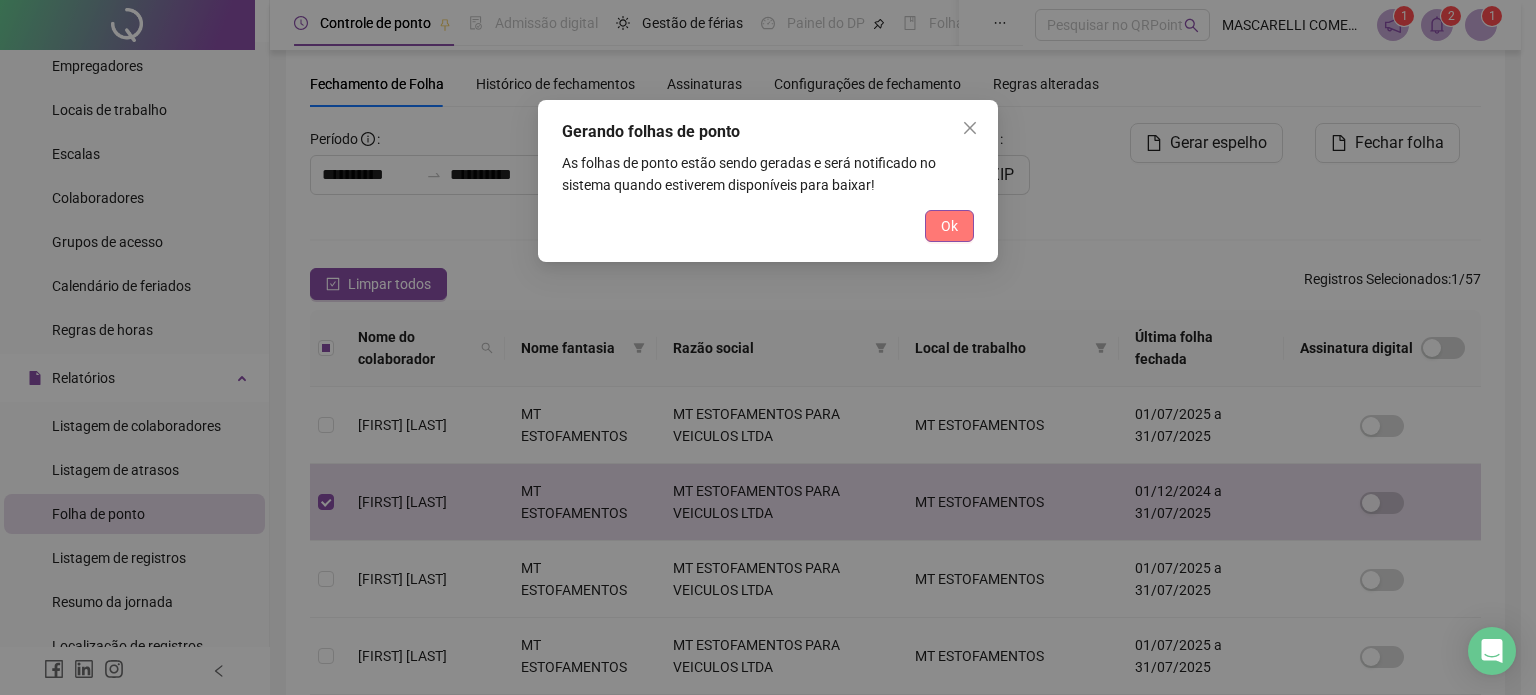click on "Ok" at bounding box center (949, 226) 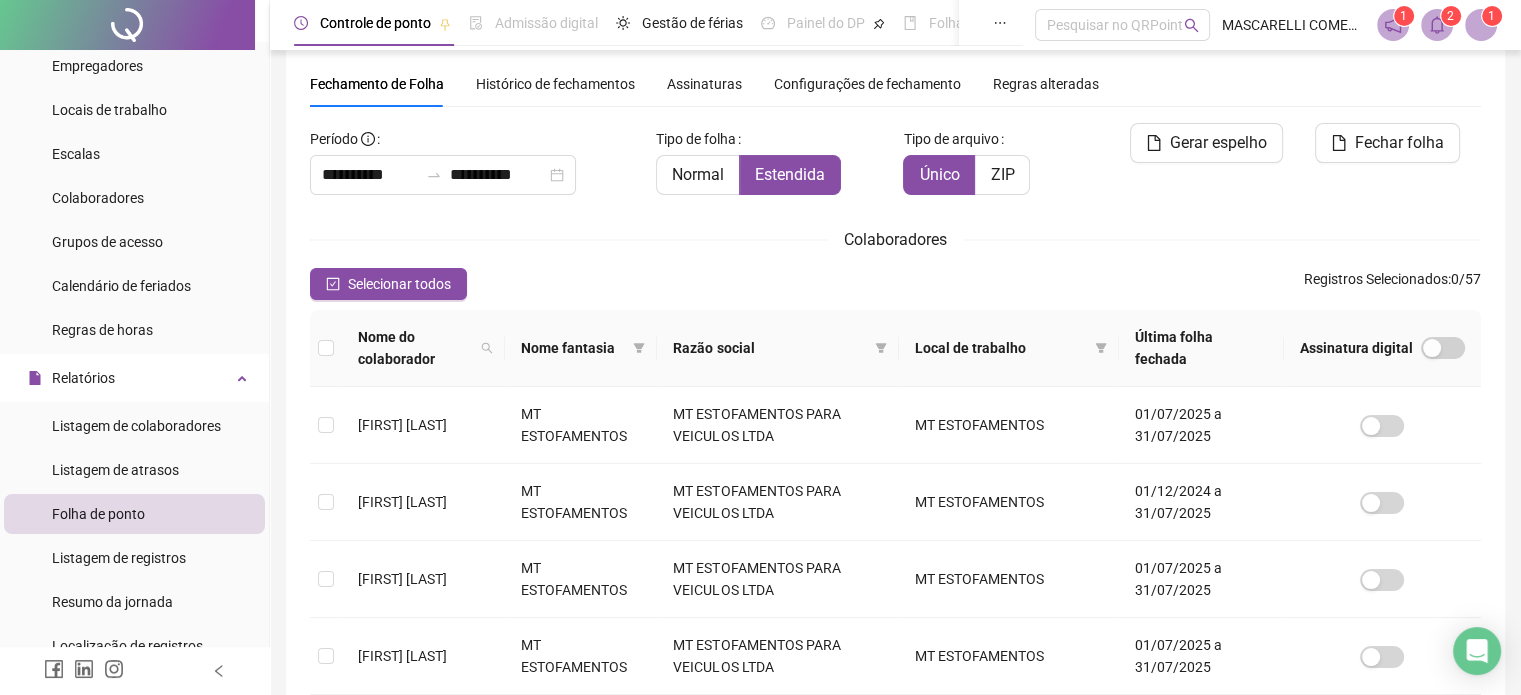click on "2" at bounding box center [1451, 16] 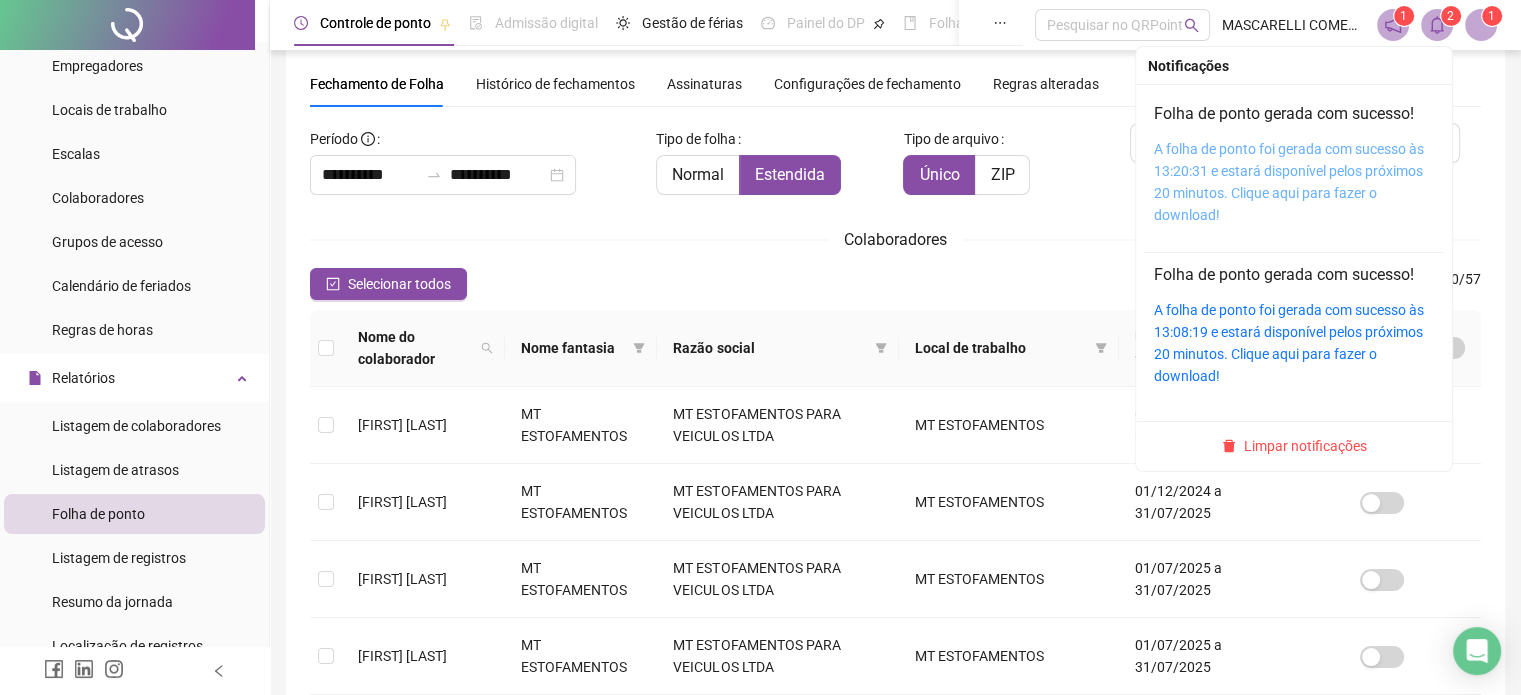 drag, startPoint x: 1227, startPoint y: 172, endPoint x: 1216, endPoint y: 168, distance: 11.7046995 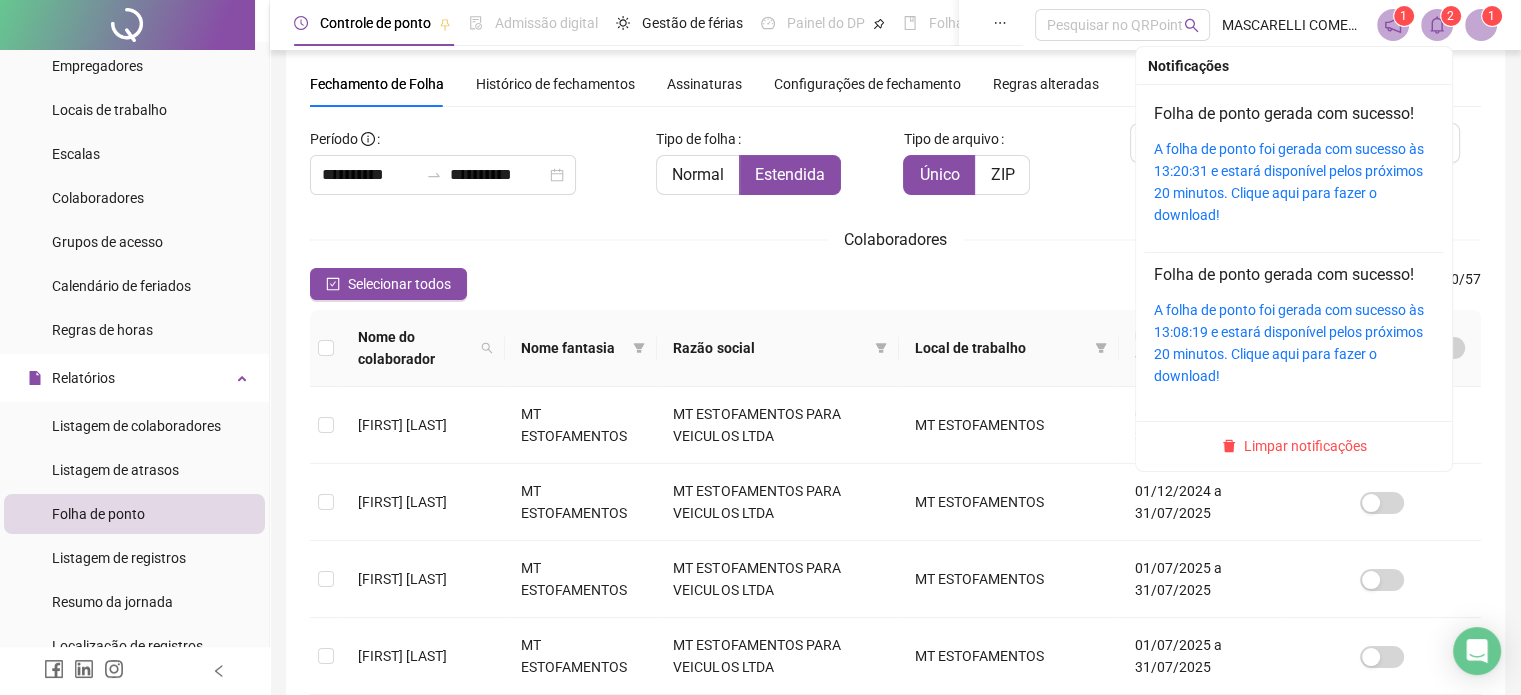 click 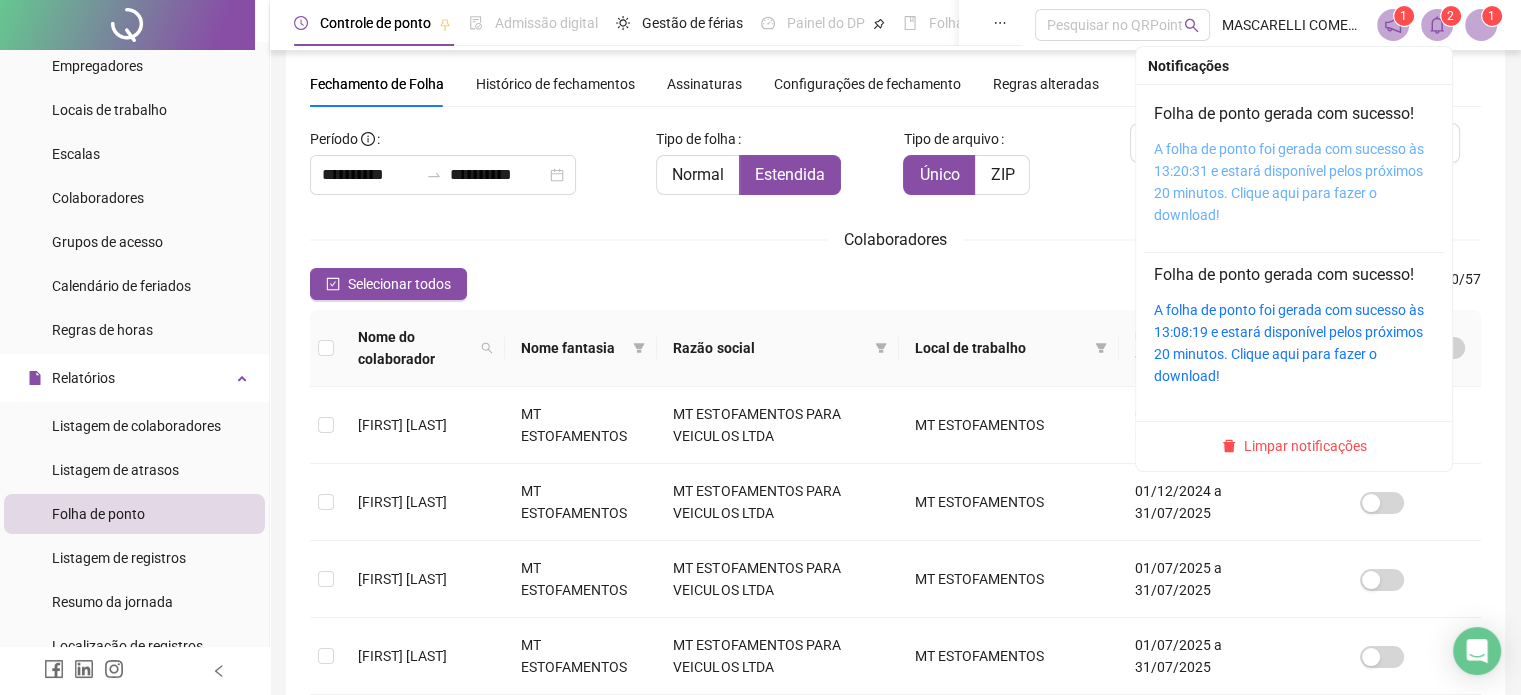 click on "A folha de ponto foi gerada com sucesso às 13:20:31 e estará disponível pelos próximos 20 minutos.
Clique aqui para fazer o download!" at bounding box center (1289, 182) 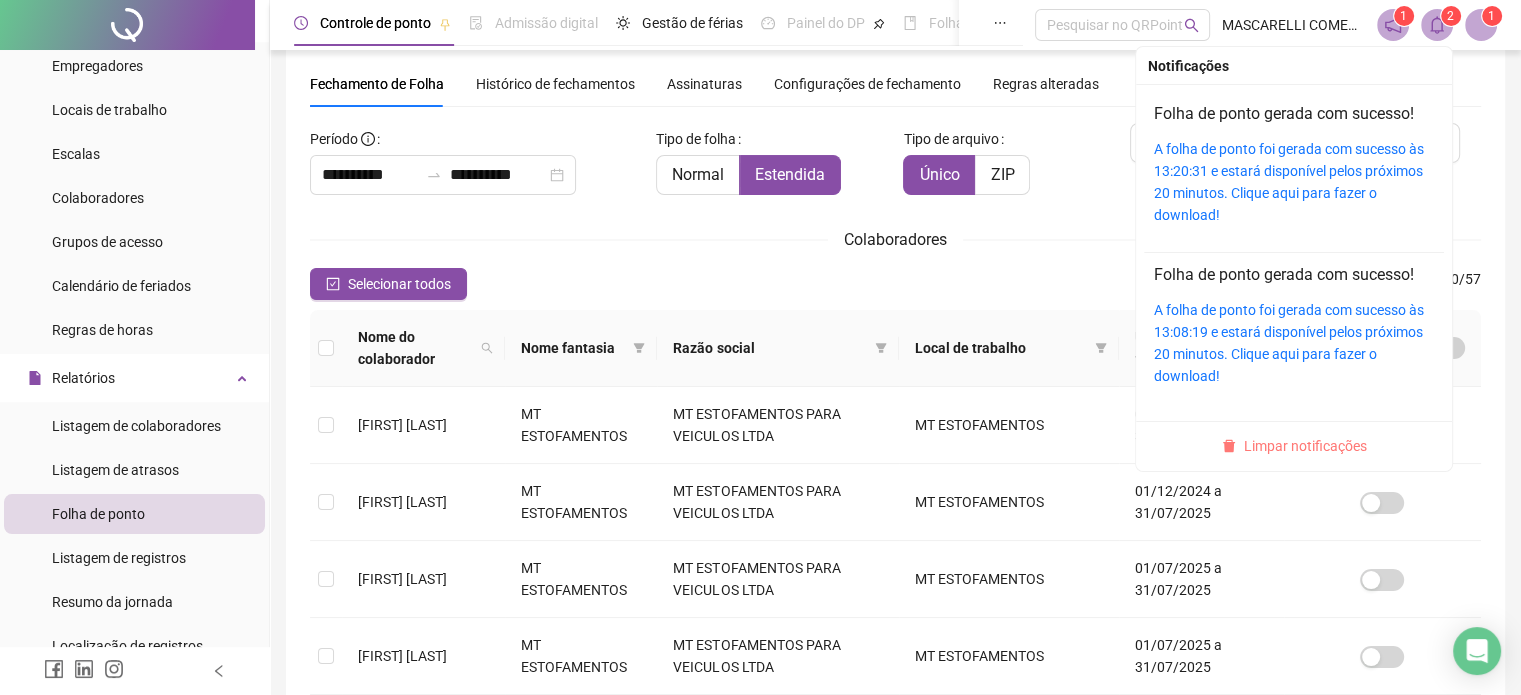 click on "Limpar notificações" at bounding box center (1305, 446) 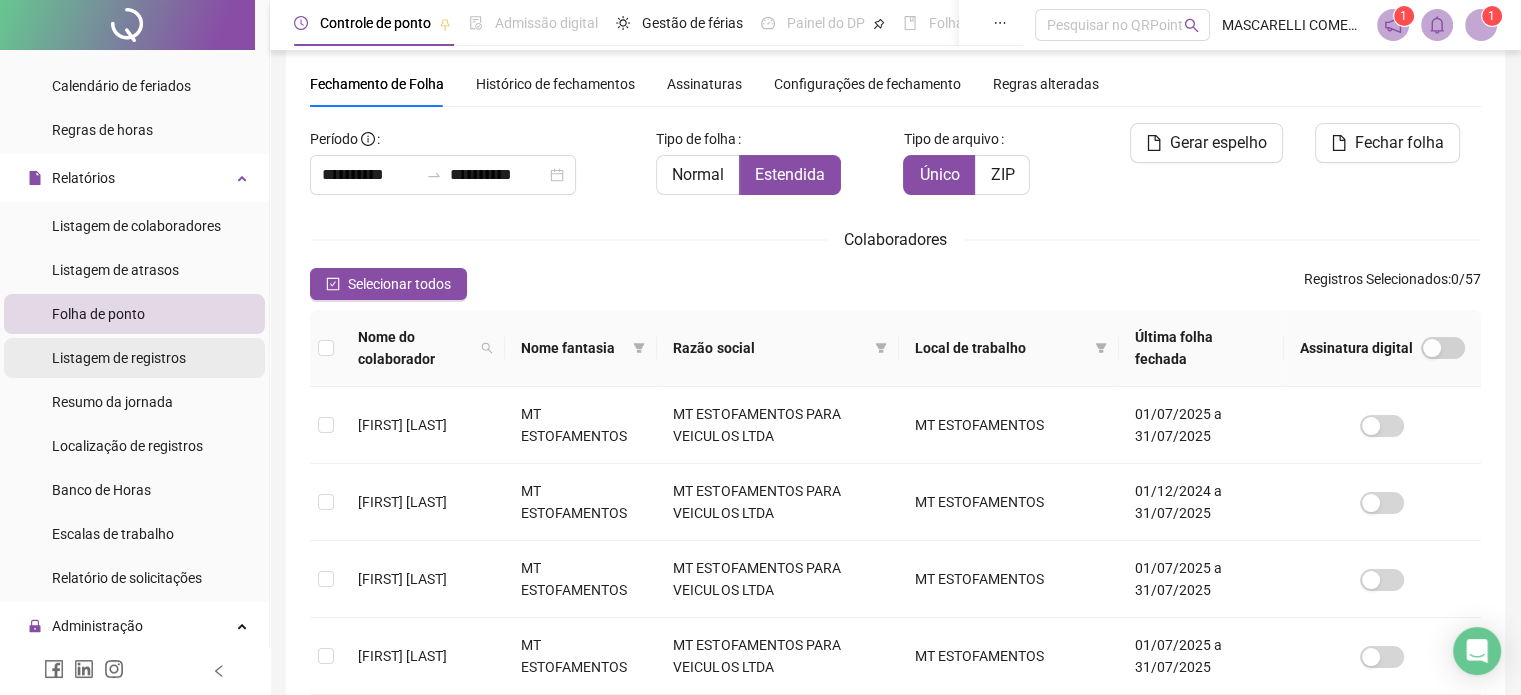 scroll, scrollTop: 400, scrollLeft: 0, axis: vertical 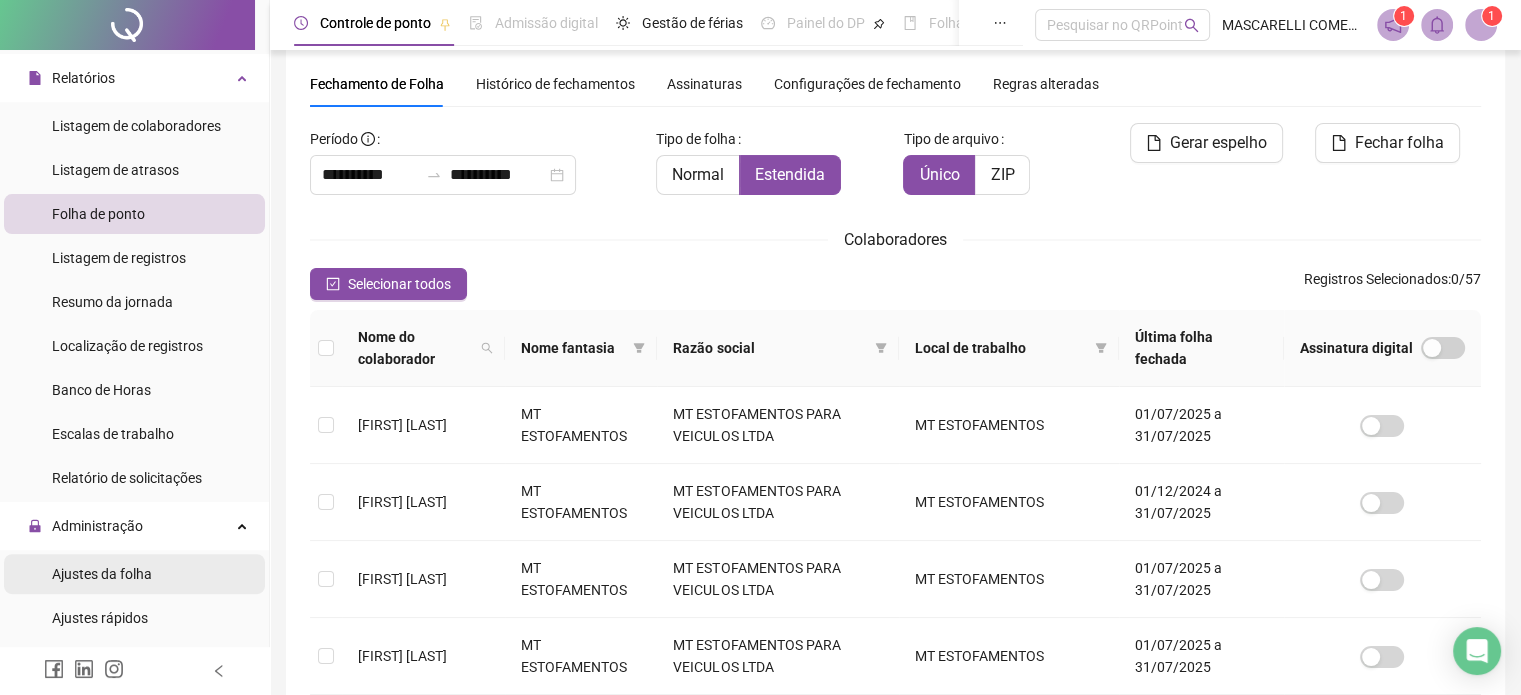 click on "Ajustes da folha" at bounding box center [102, 574] 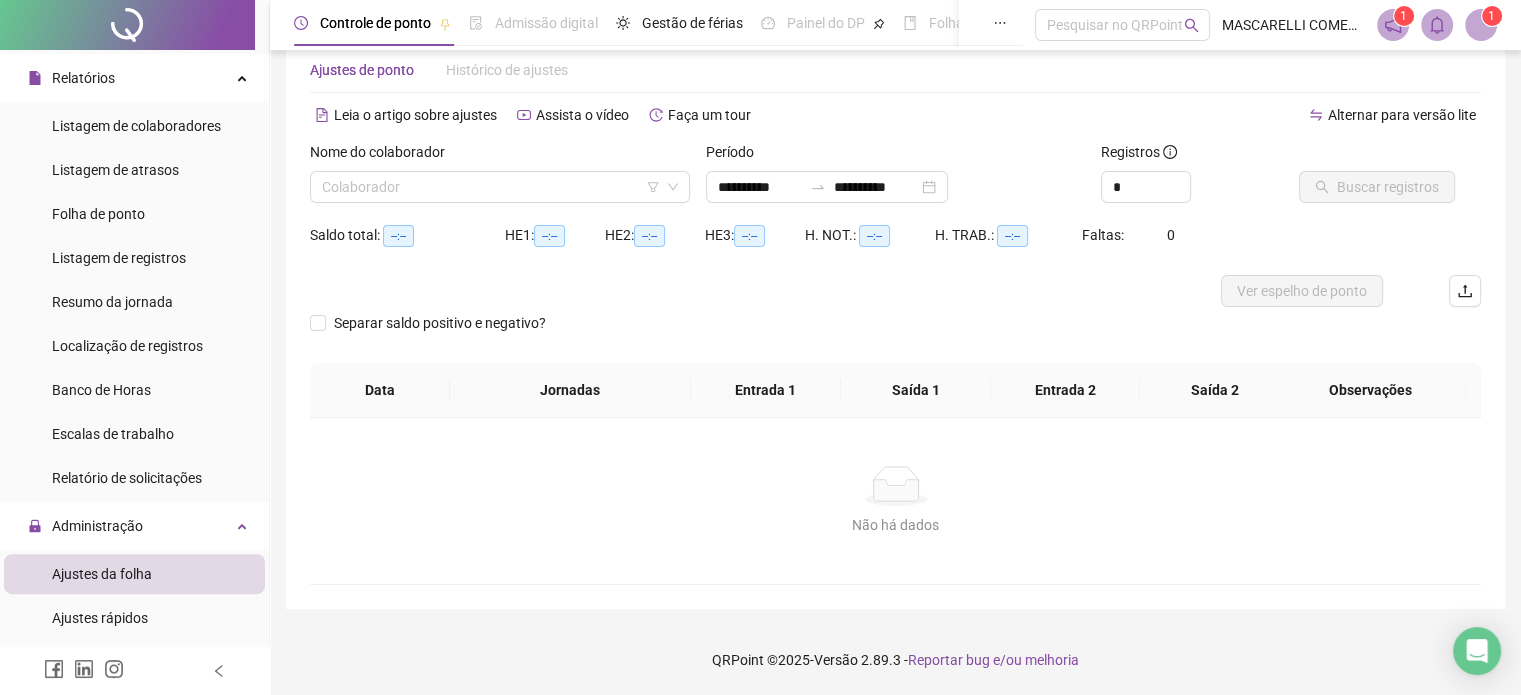 scroll, scrollTop: 42, scrollLeft: 0, axis: vertical 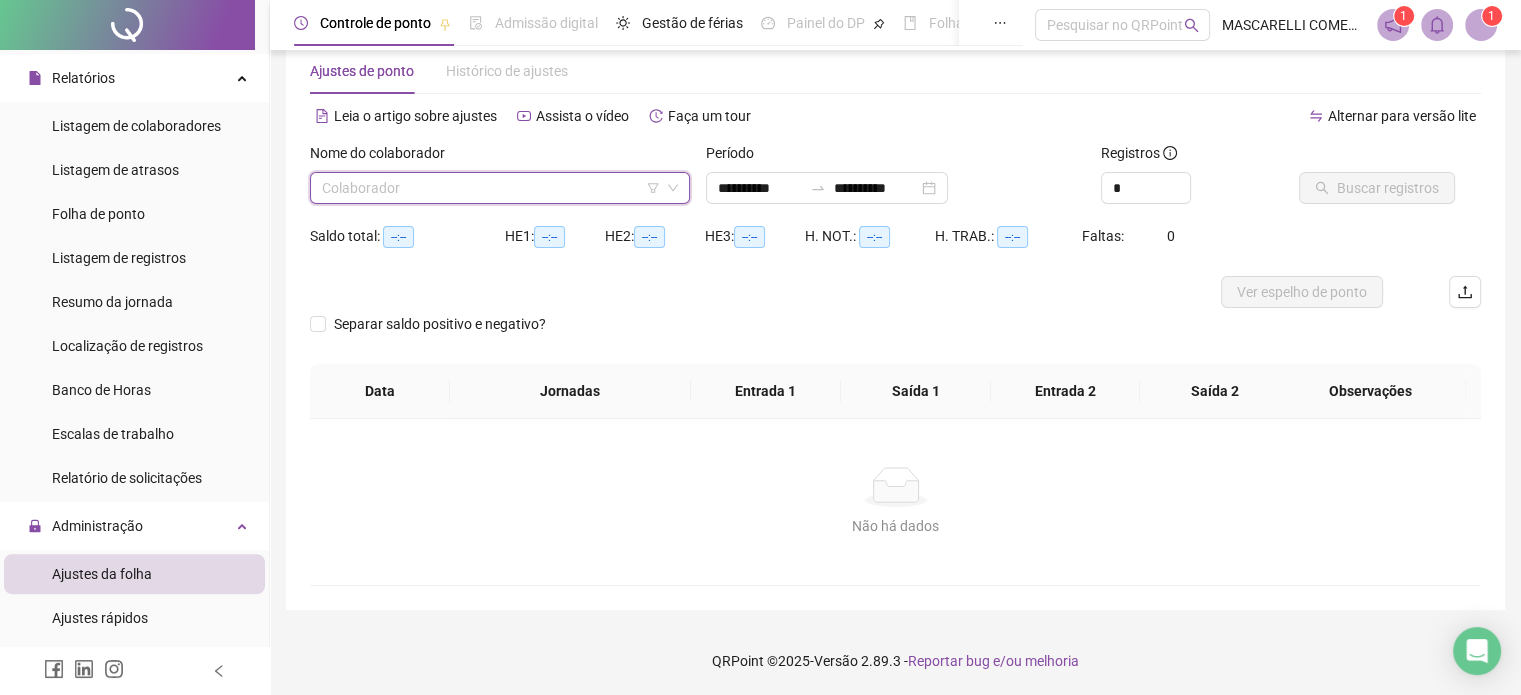 click at bounding box center (491, 188) 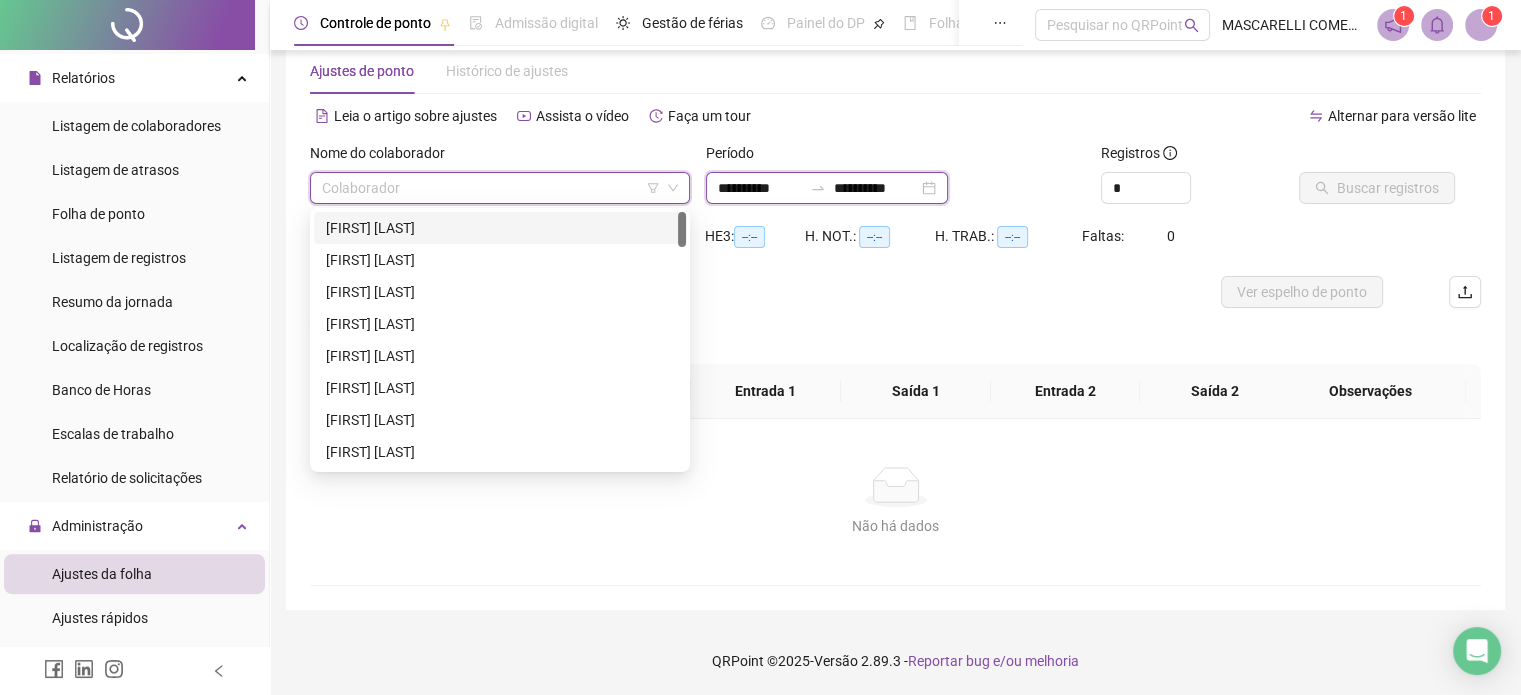 click on "**********" at bounding box center [760, 188] 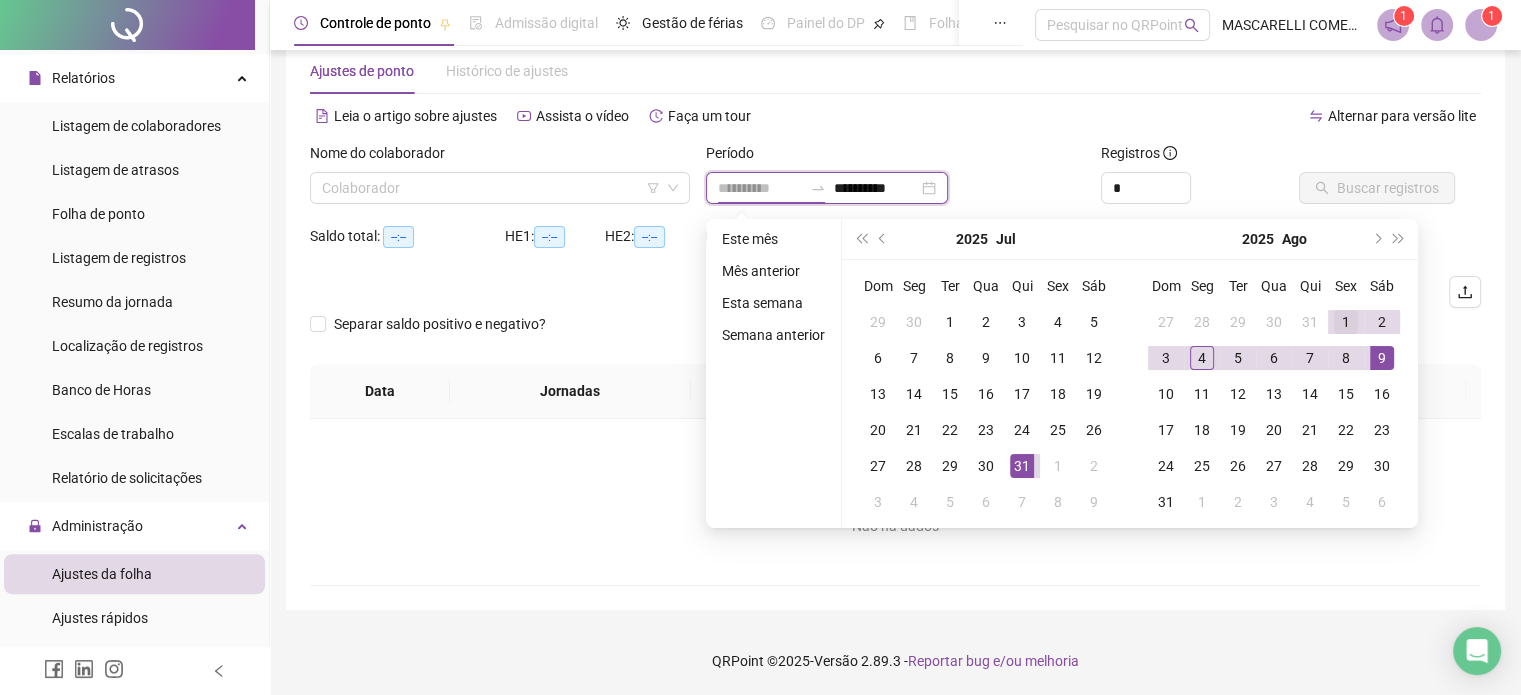 type on "**********" 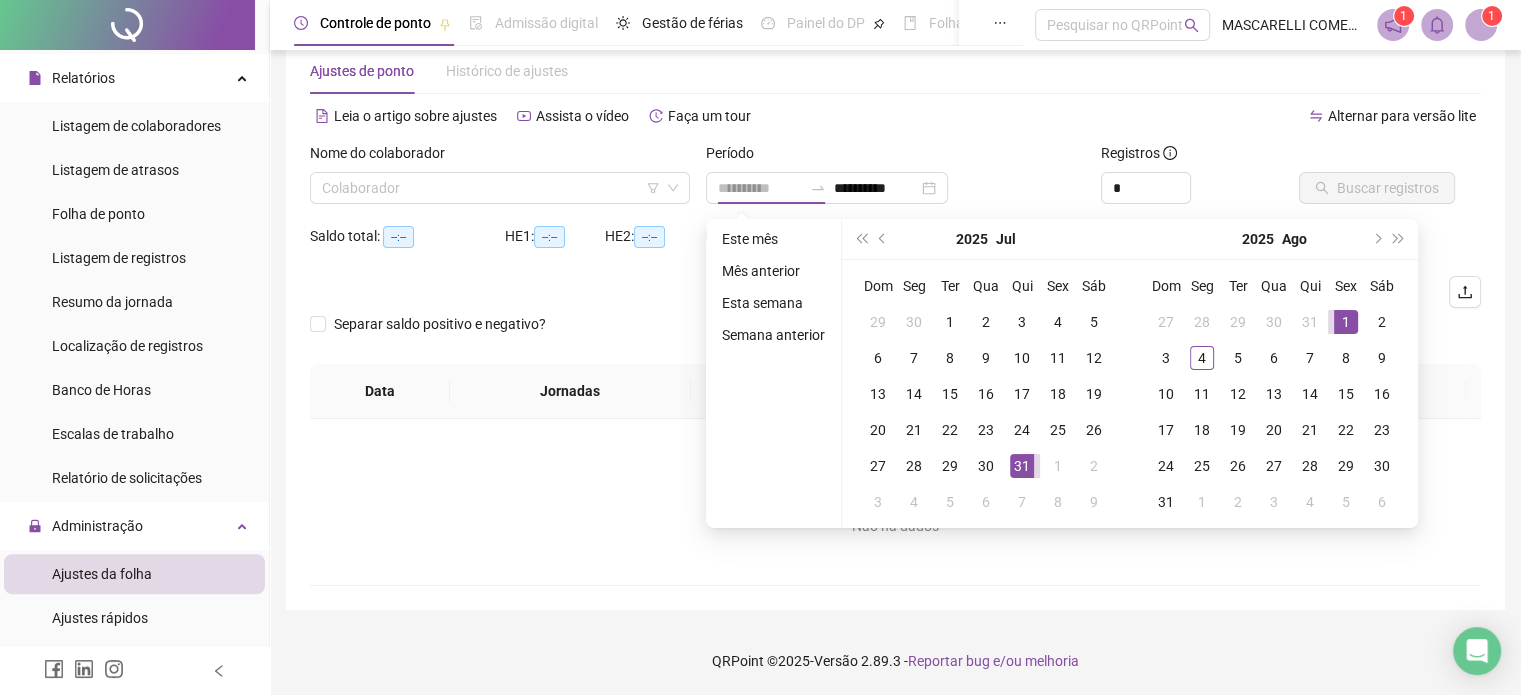 click on "1" at bounding box center [1346, 322] 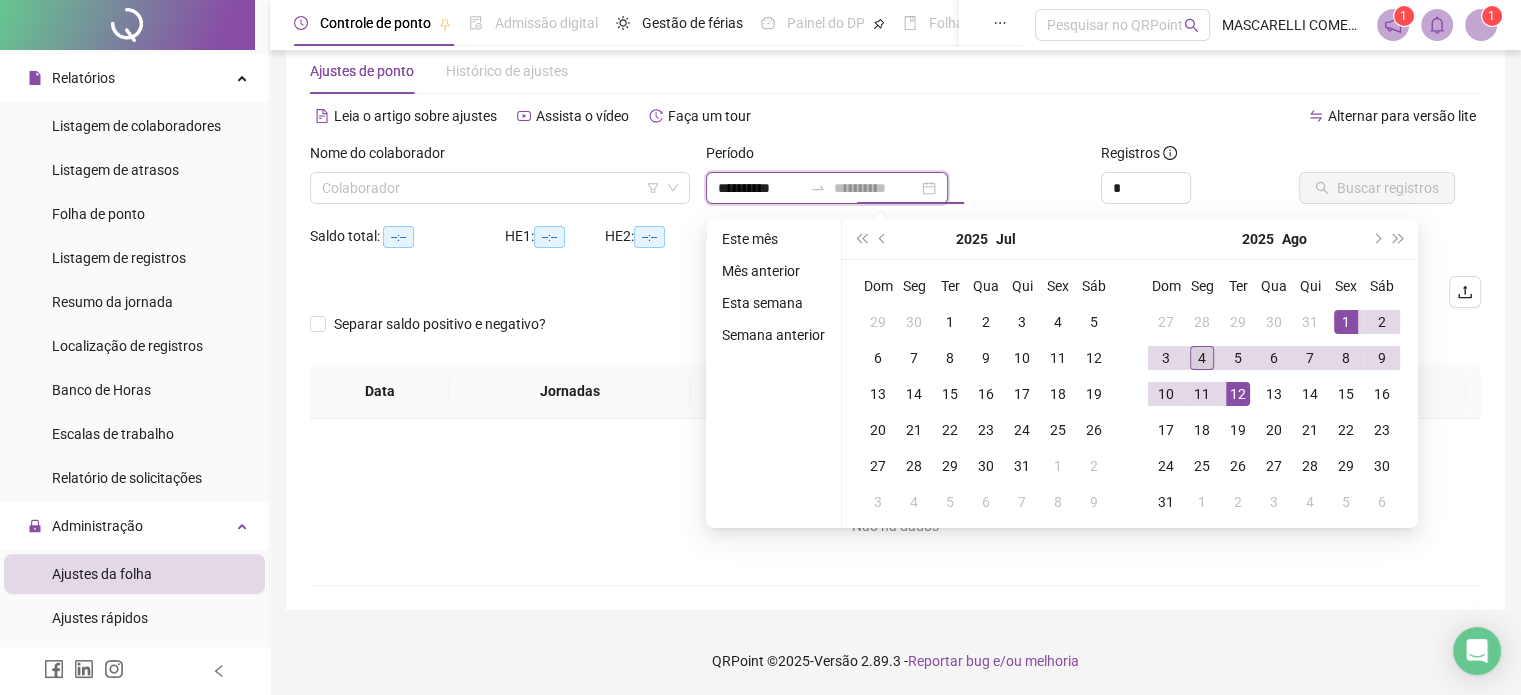 type on "**********" 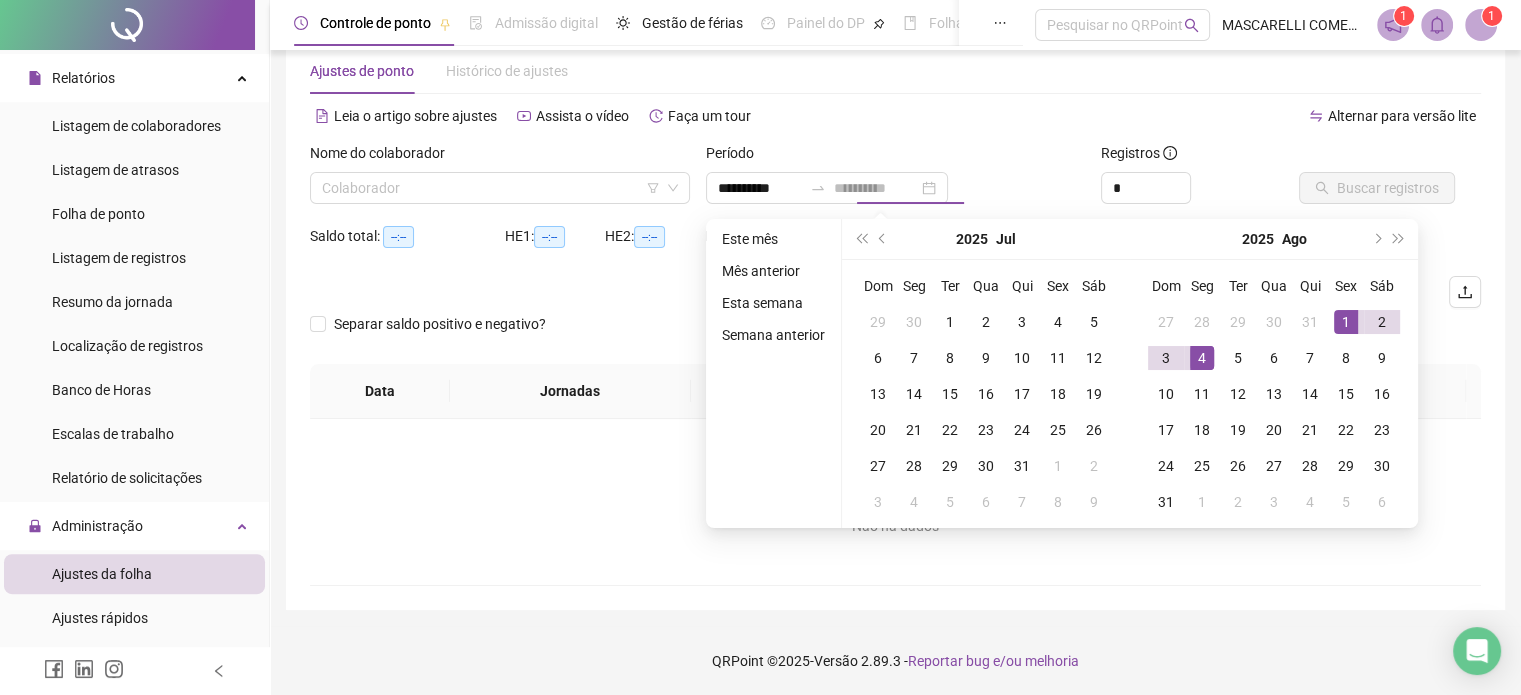 click on "4" at bounding box center (1202, 358) 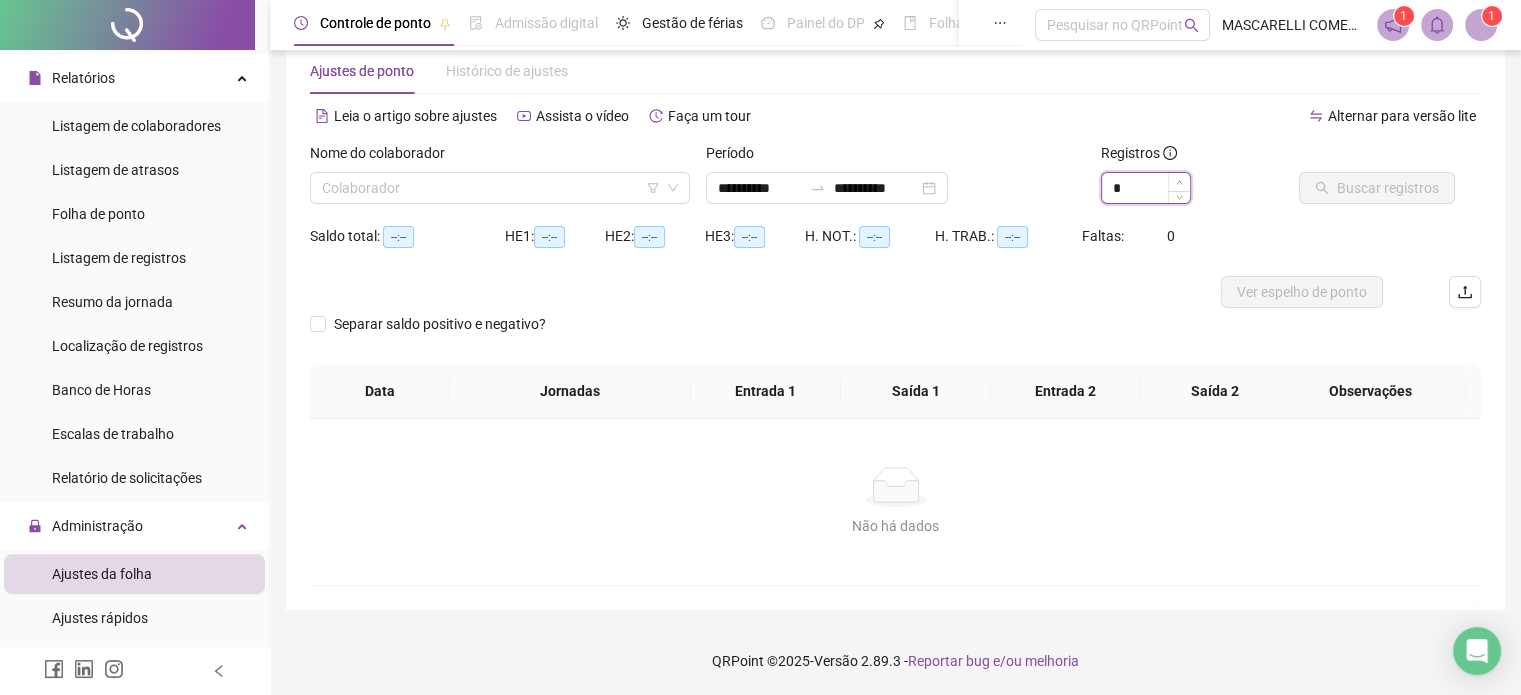 type on "*" 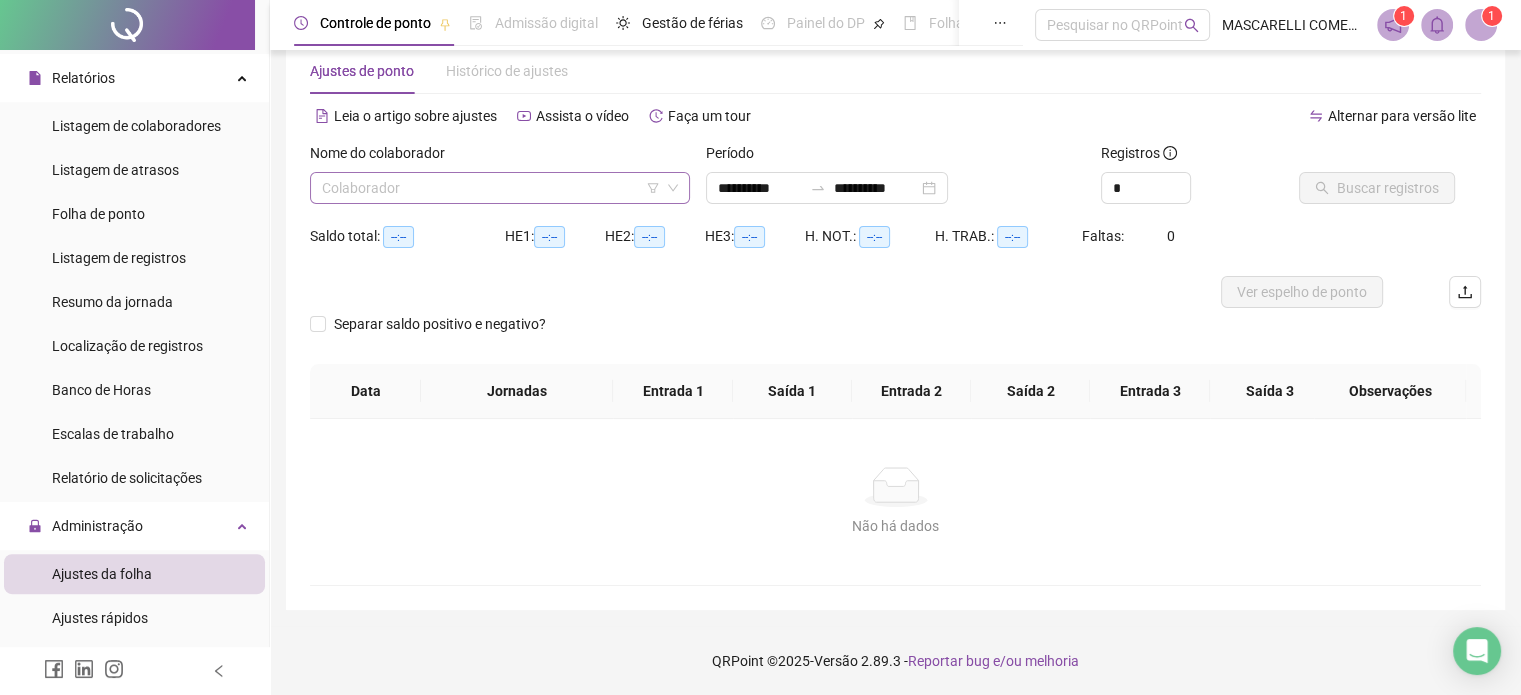 click at bounding box center [491, 188] 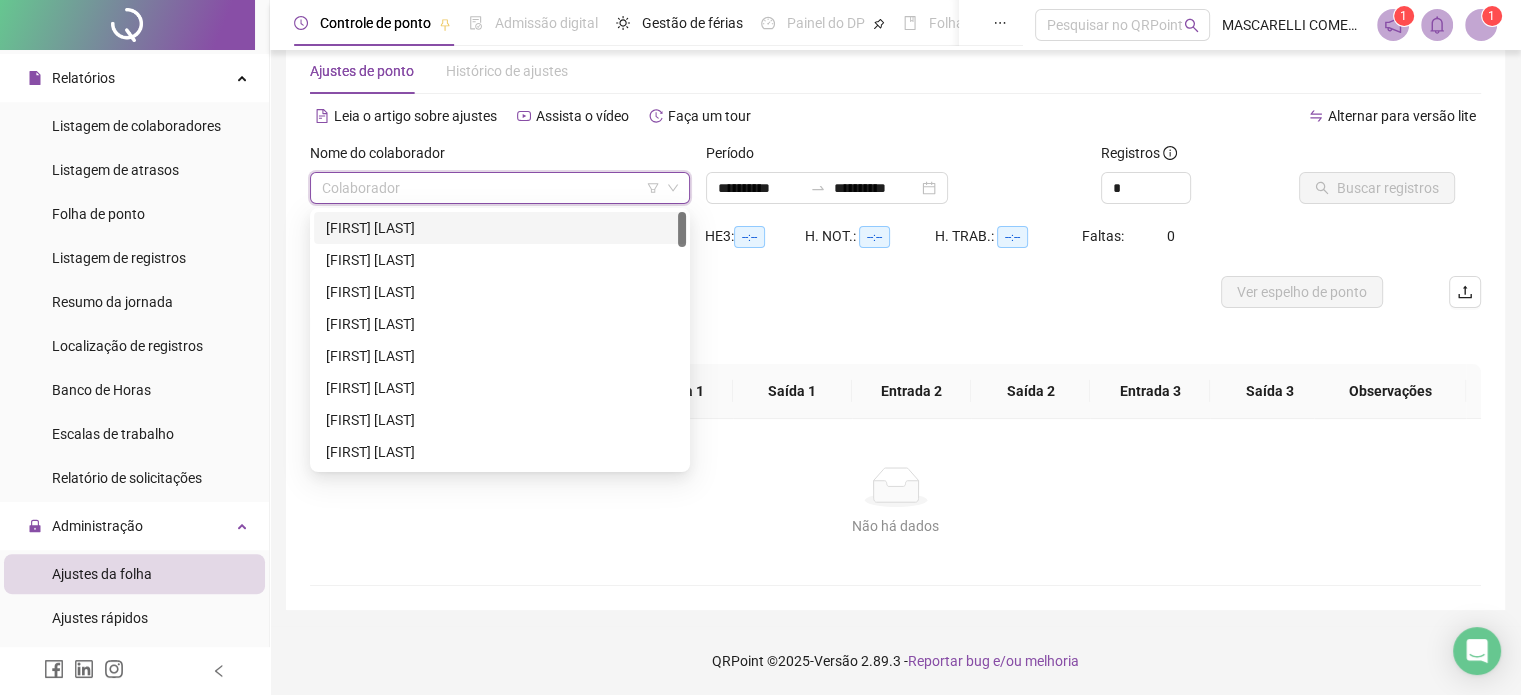 click on "[FIRST] [LAST]" at bounding box center [500, 228] 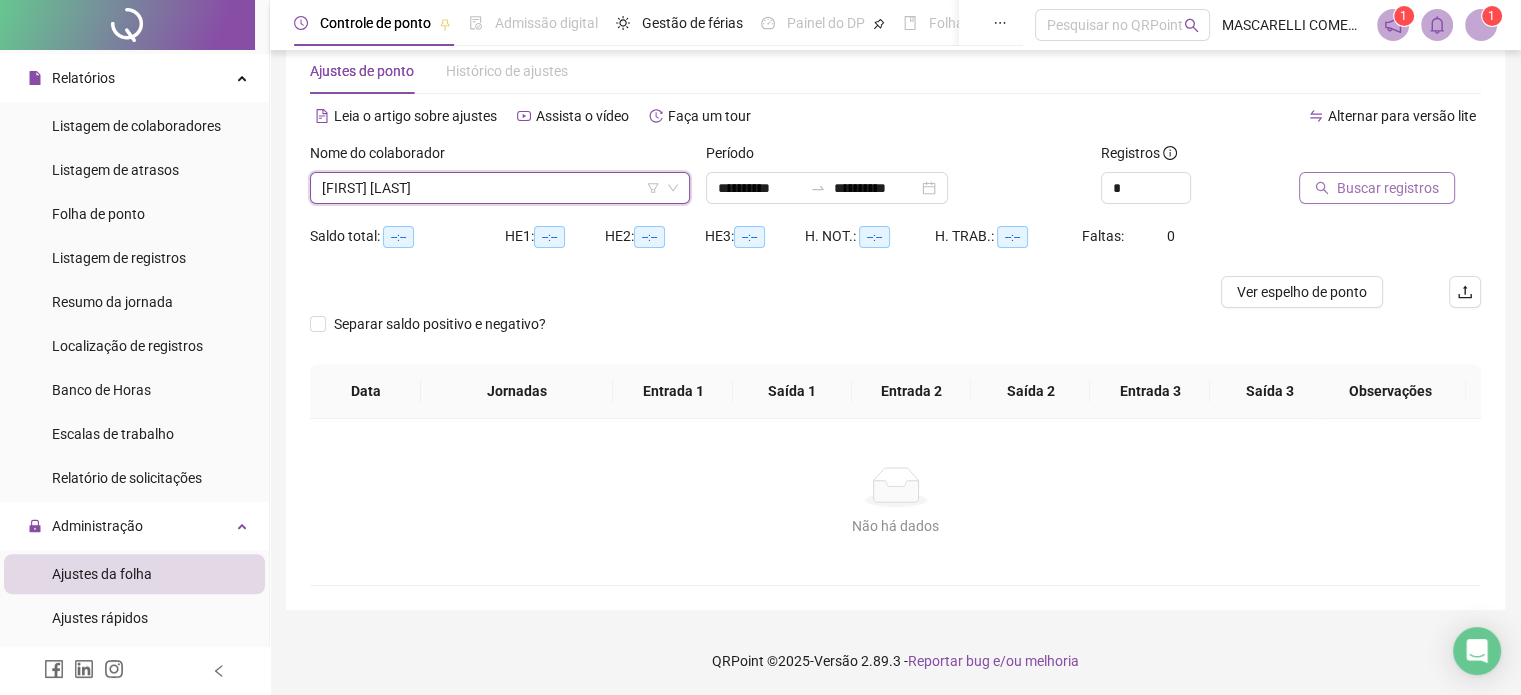 click on "Buscar registros" at bounding box center (1388, 188) 